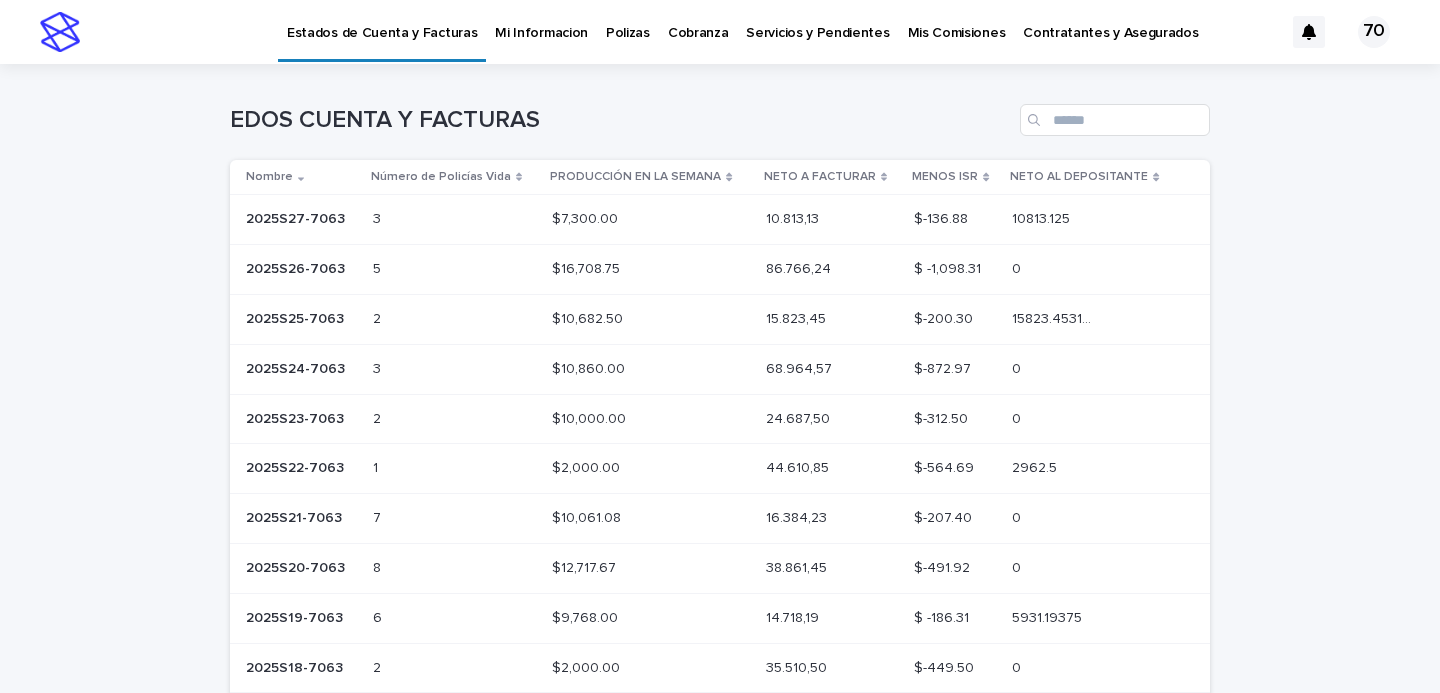 scroll, scrollTop: 0, scrollLeft: 0, axis: both 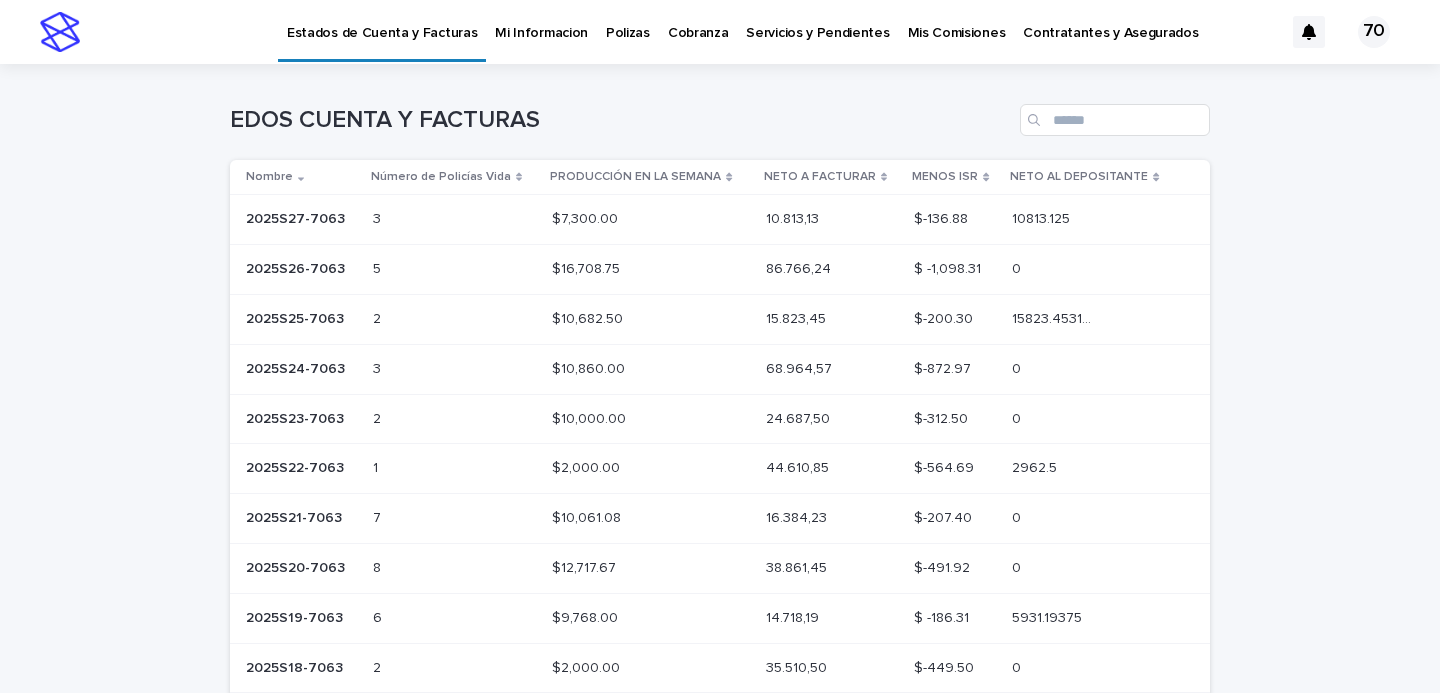 drag, startPoint x: 591, startPoint y: 25, endPoint x: 606, endPoint y: 31, distance: 16.155495 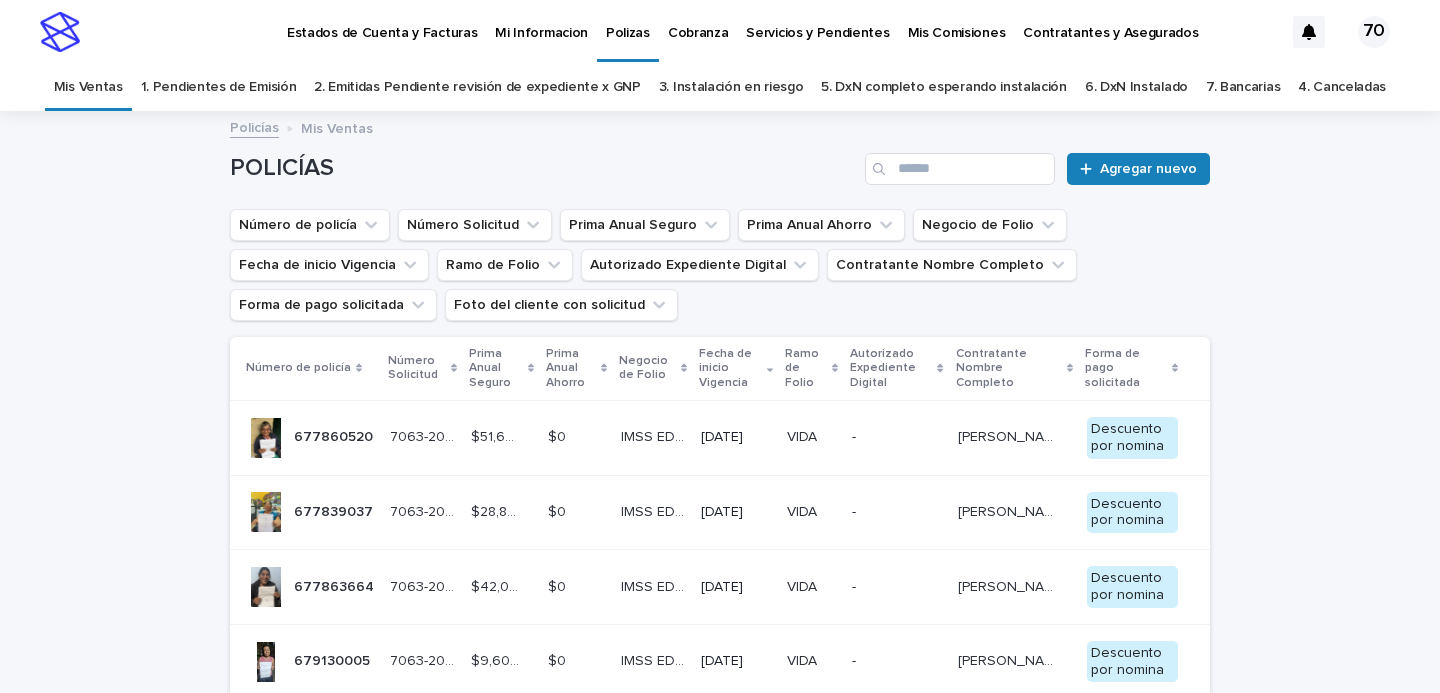 click on "$0 $0" at bounding box center (576, 437) 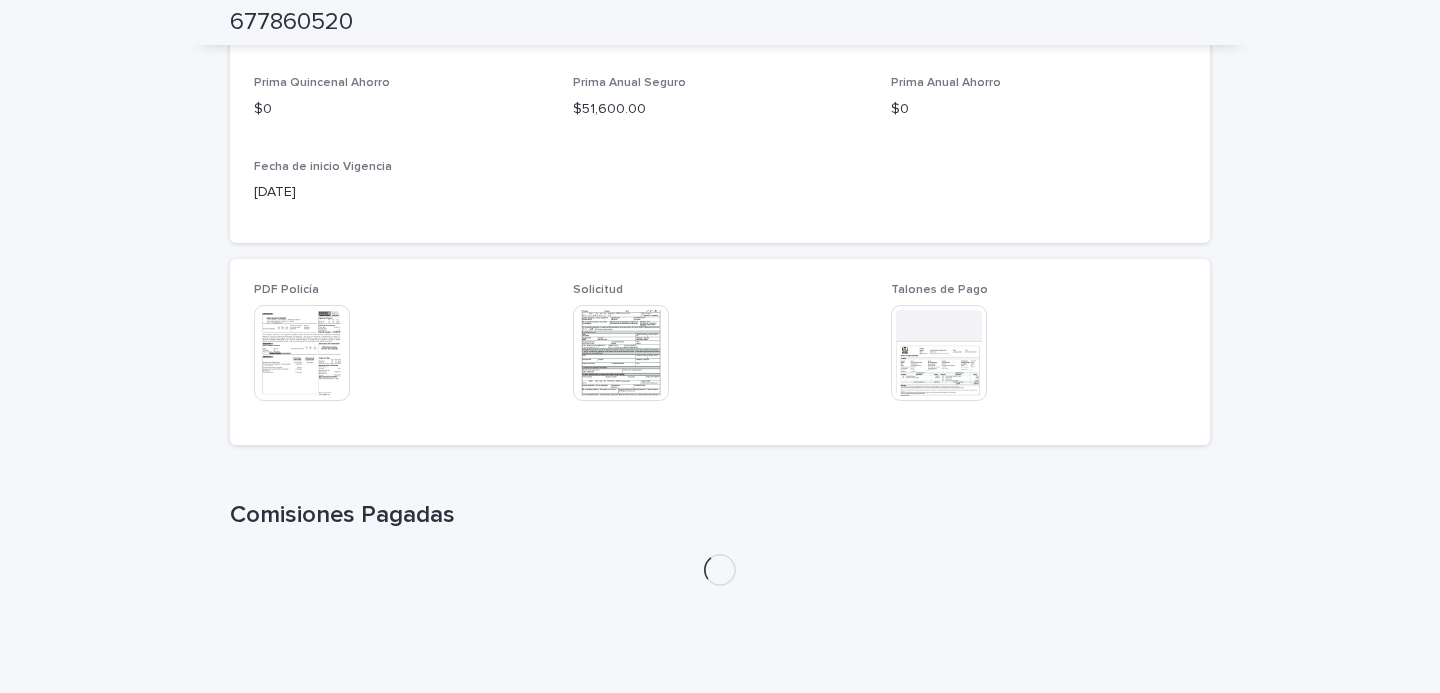 scroll, scrollTop: 931, scrollLeft: 0, axis: vertical 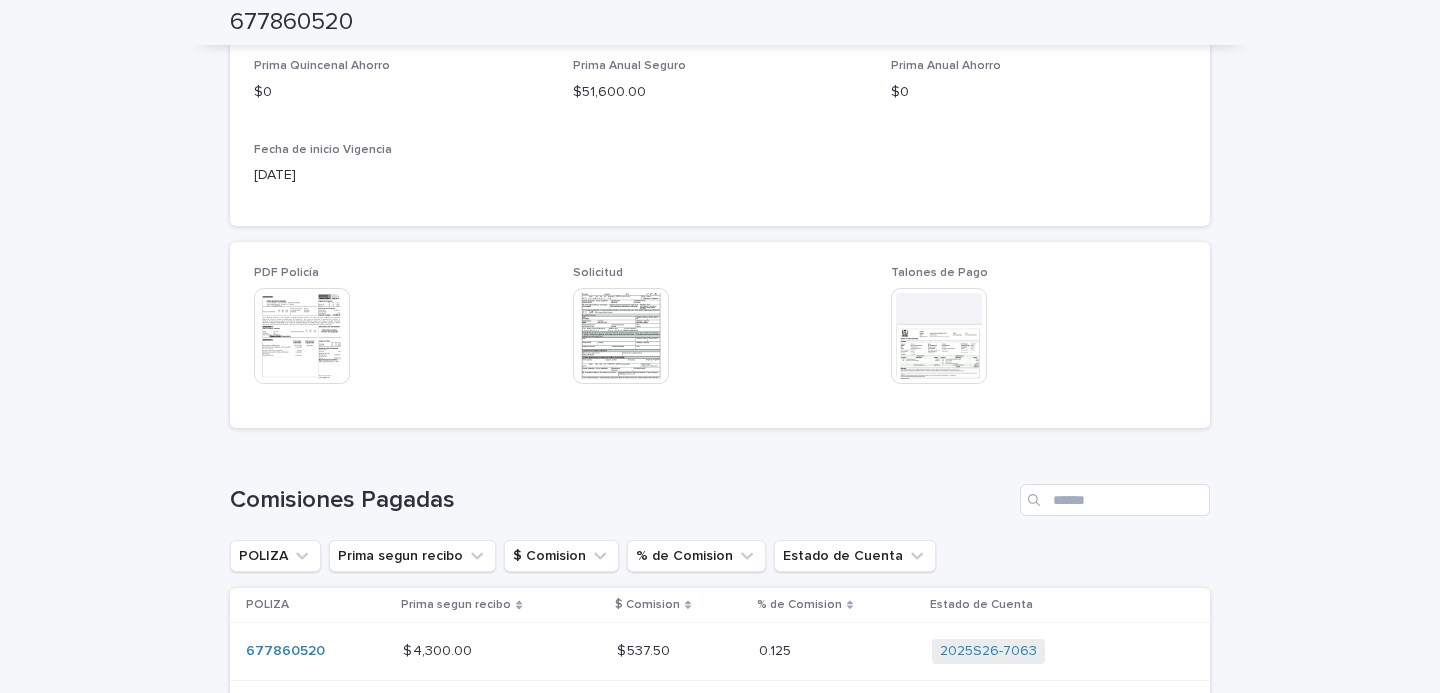 click at bounding box center [939, 336] 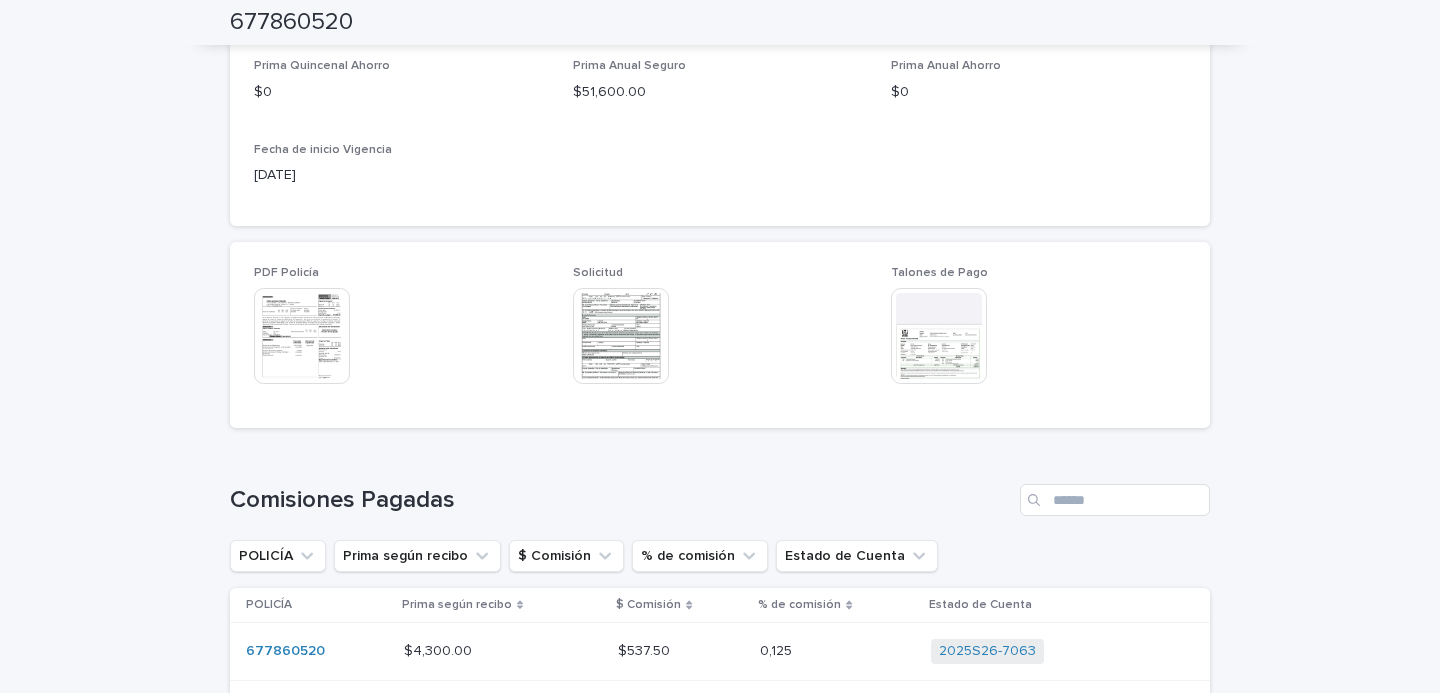 click on "677860520" at bounding box center (291, 22) 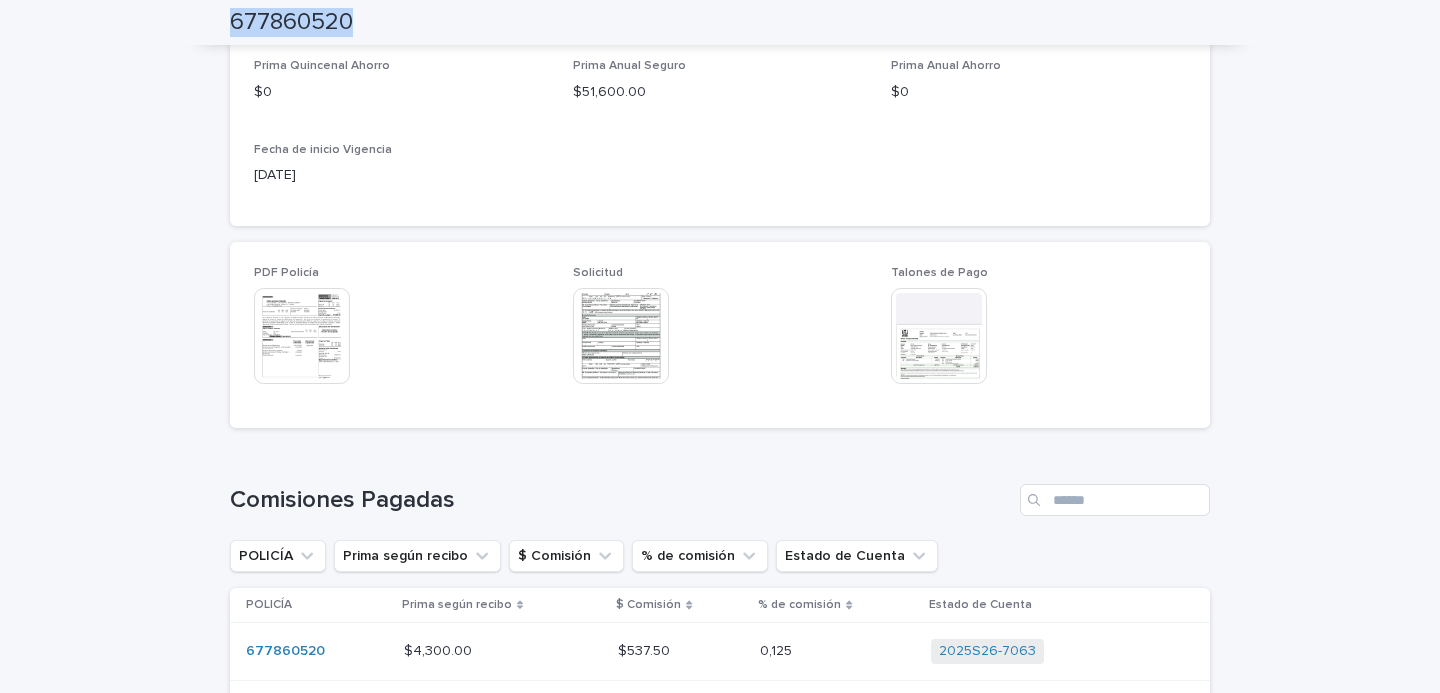 click on "677860520" at bounding box center [291, 22] 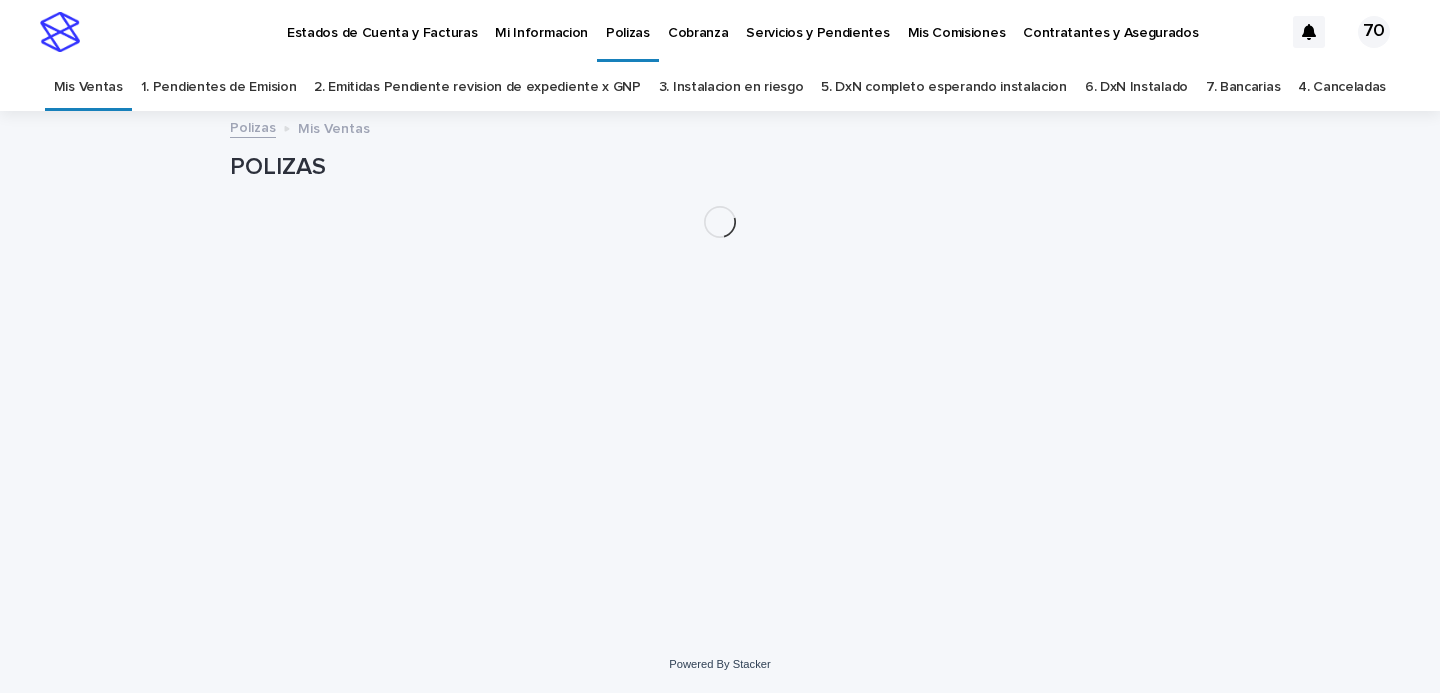 scroll, scrollTop: 0, scrollLeft: 0, axis: both 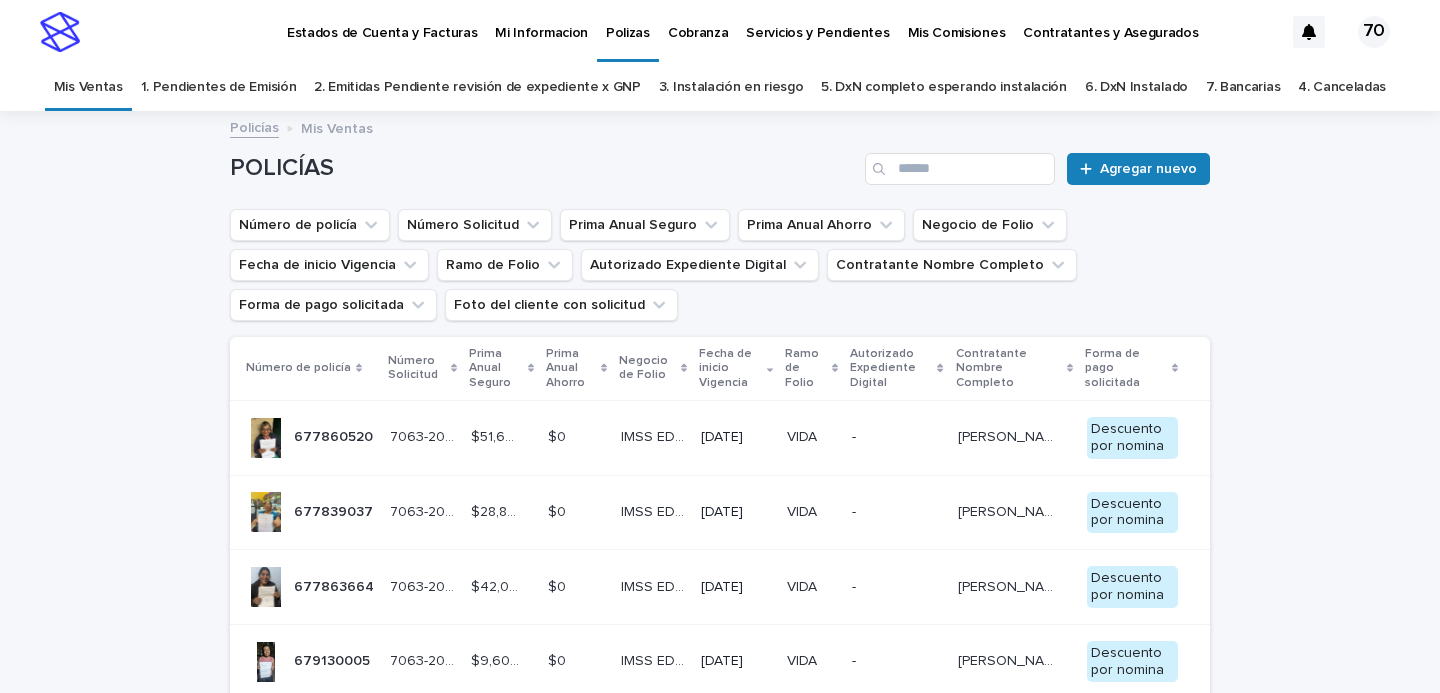 click on "$28,800.00 $28,800.00" at bounding box center [501, 512] 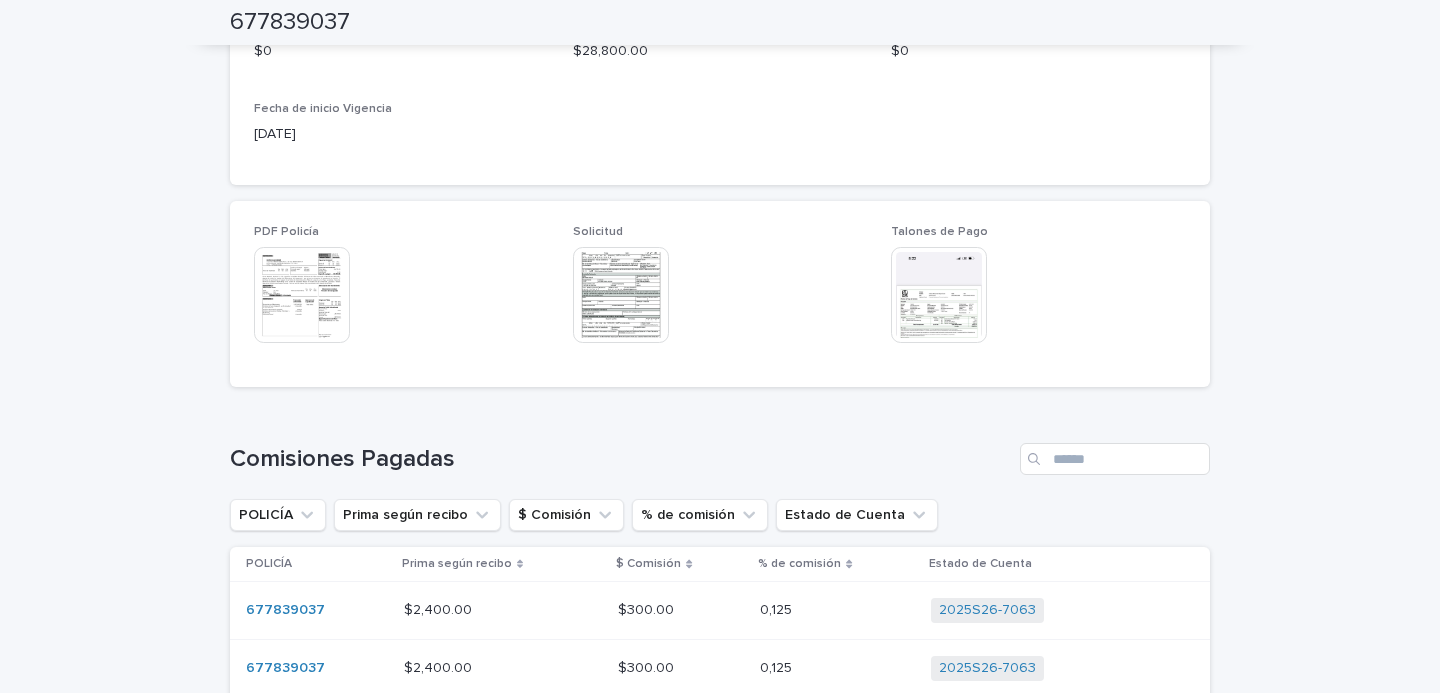scroll, scrollTop: 1043, scrollLeft: 0, axis: vertical 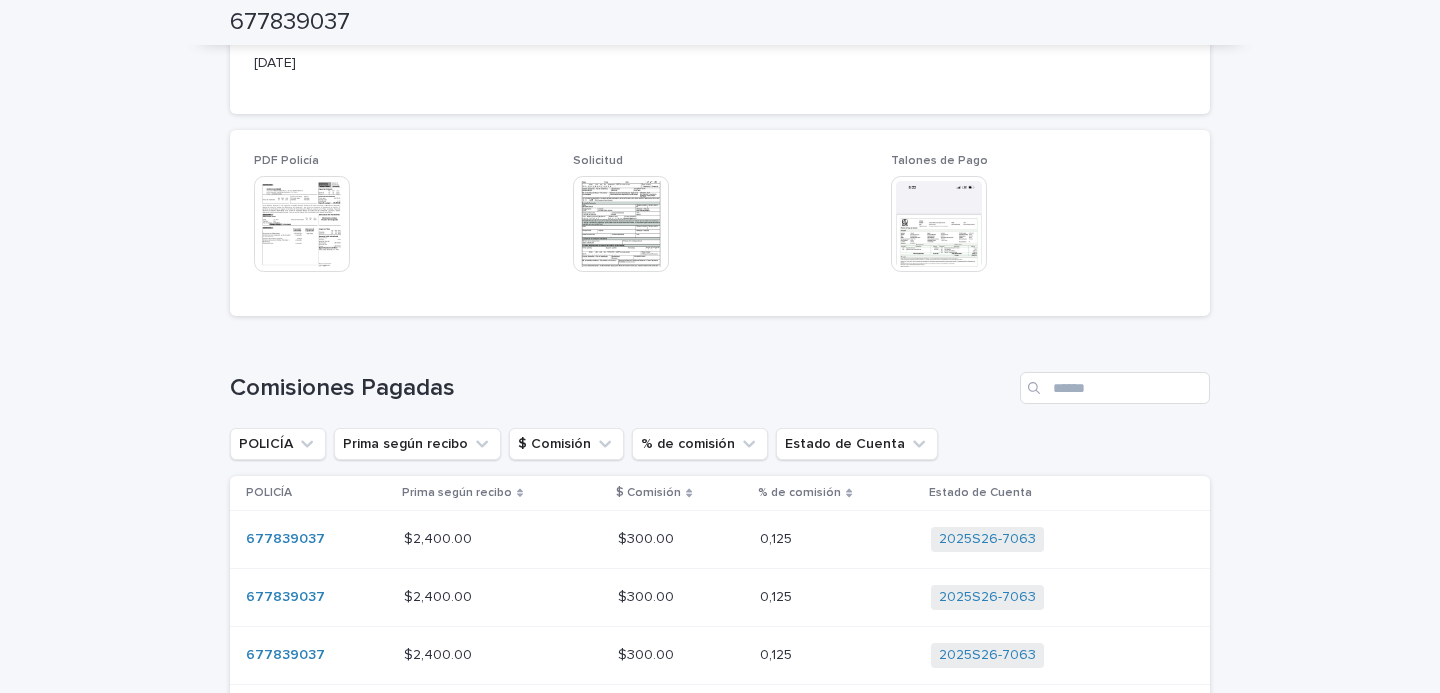 click at bounding box center [939, 224] 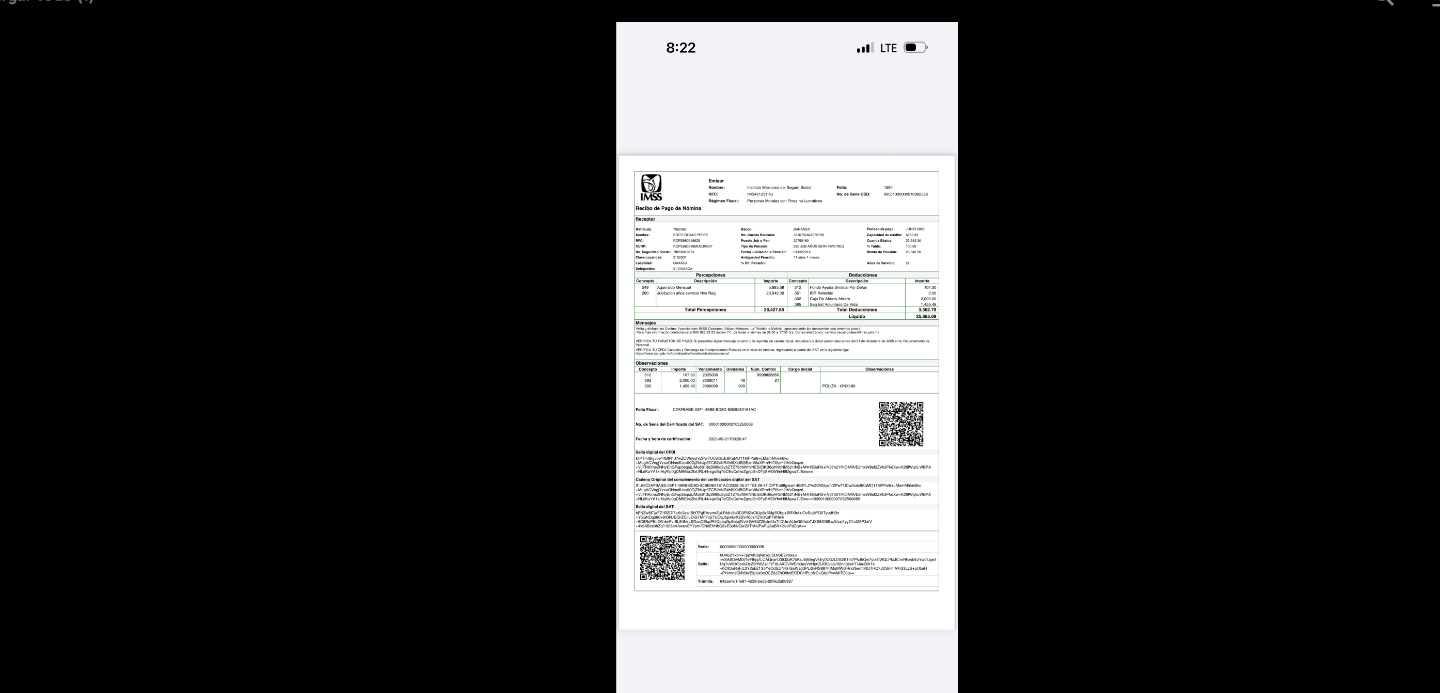 scroll, scrollTop: 0, scrollLeft: 0, axis: both 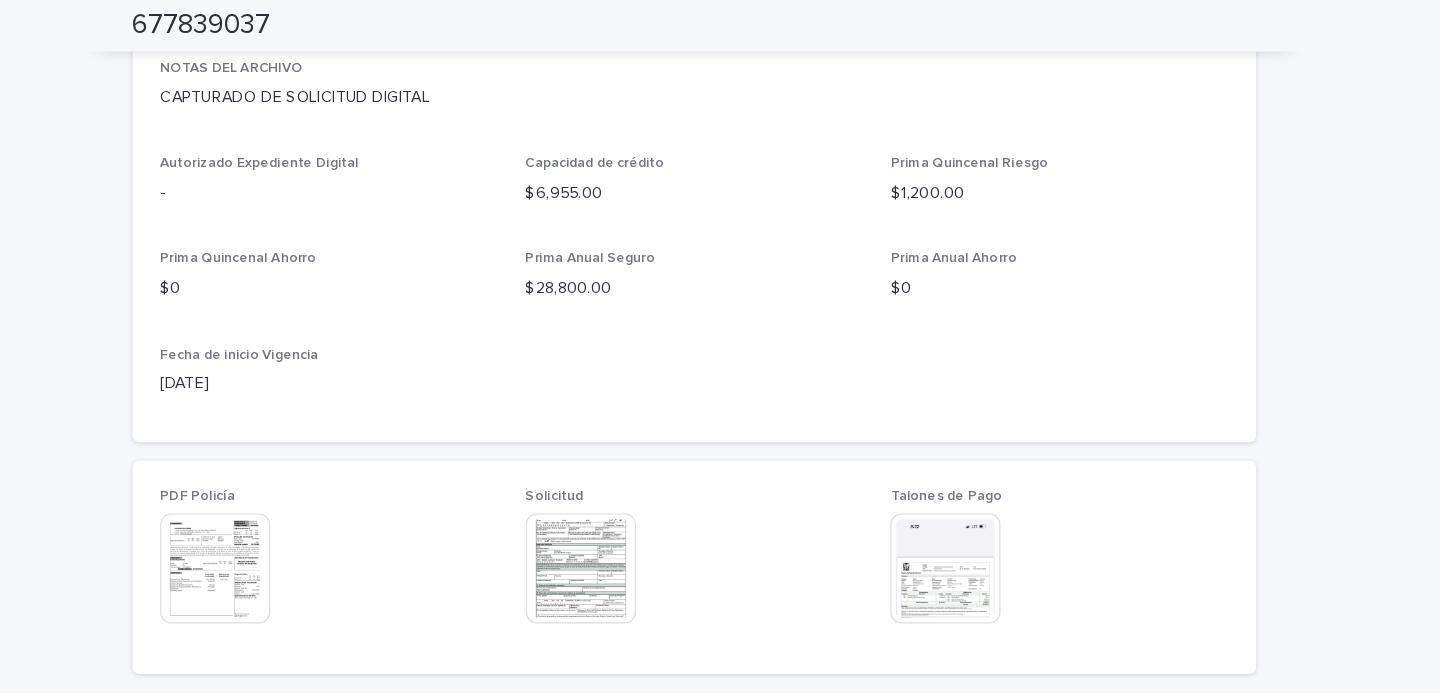 click at bounding box center [302, 496] 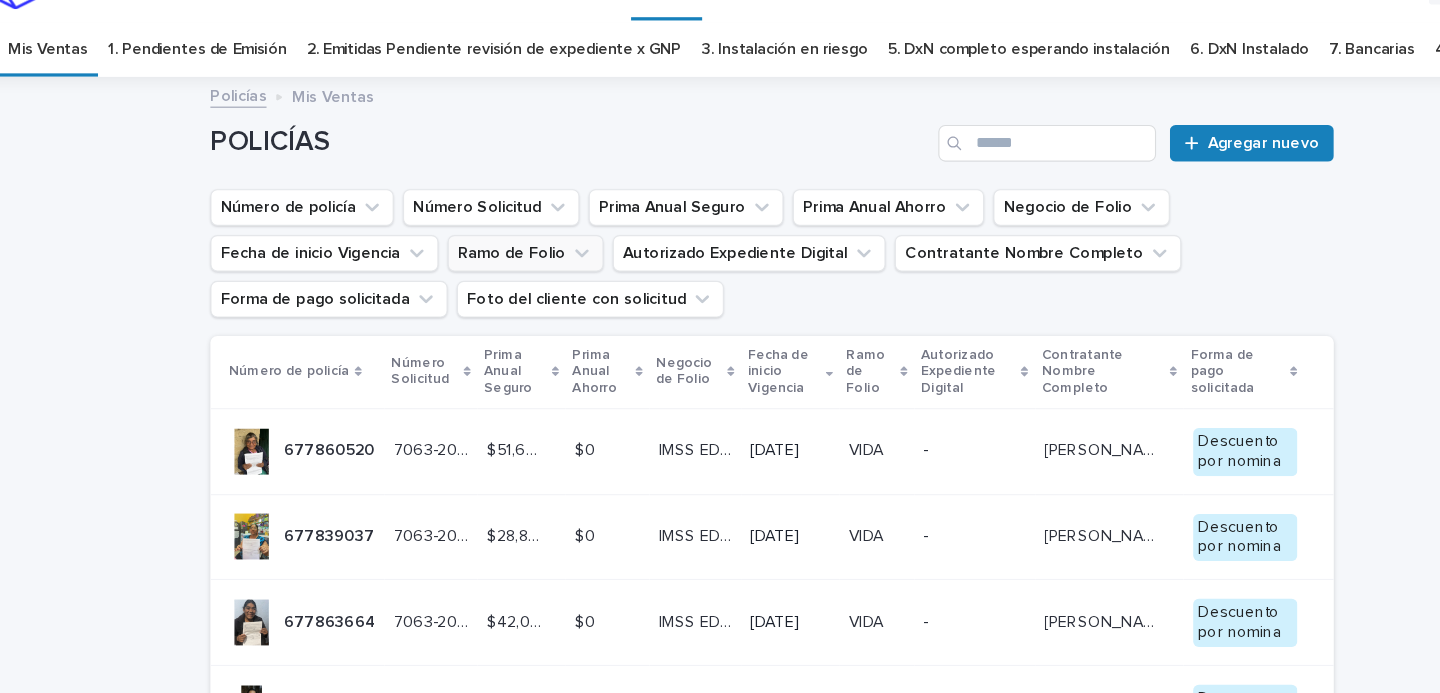 scroll, scrollTop: 64, scrollLeft: 0, axis: vertical 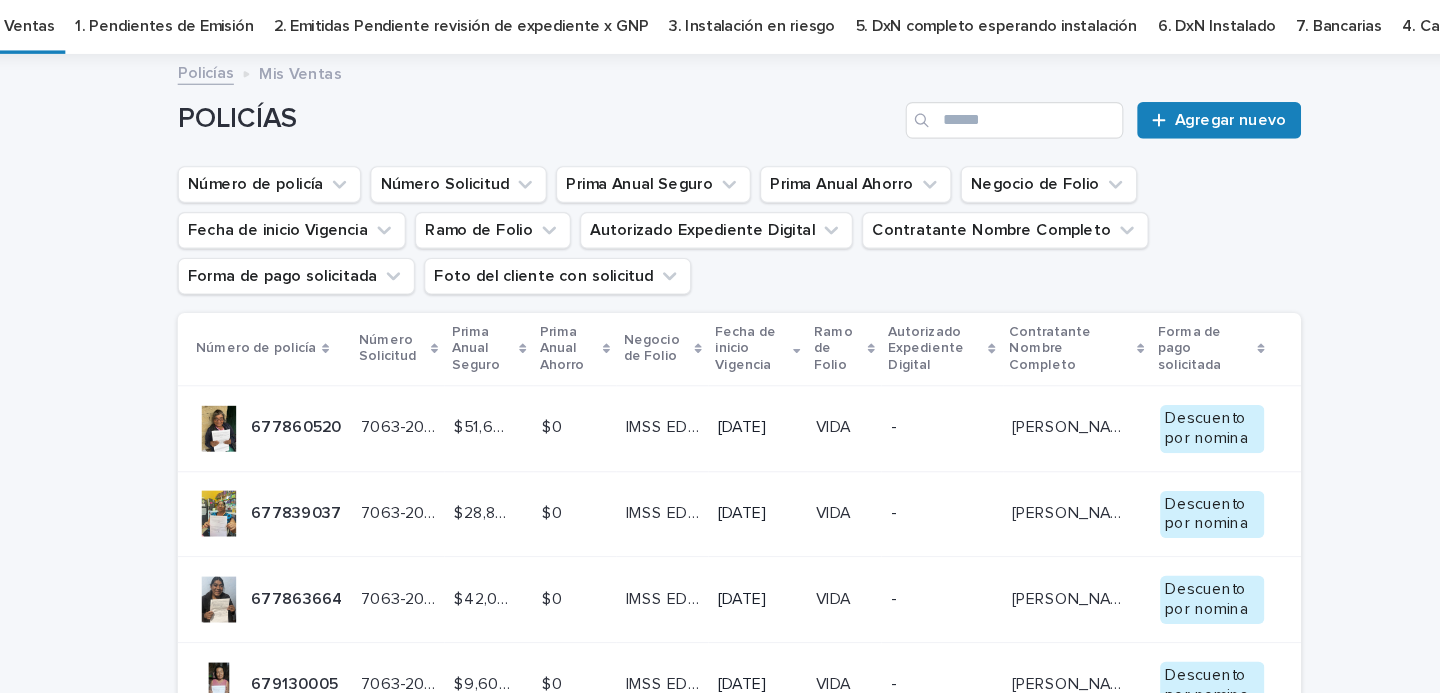 click on "-" at bounding box center (897, 448) 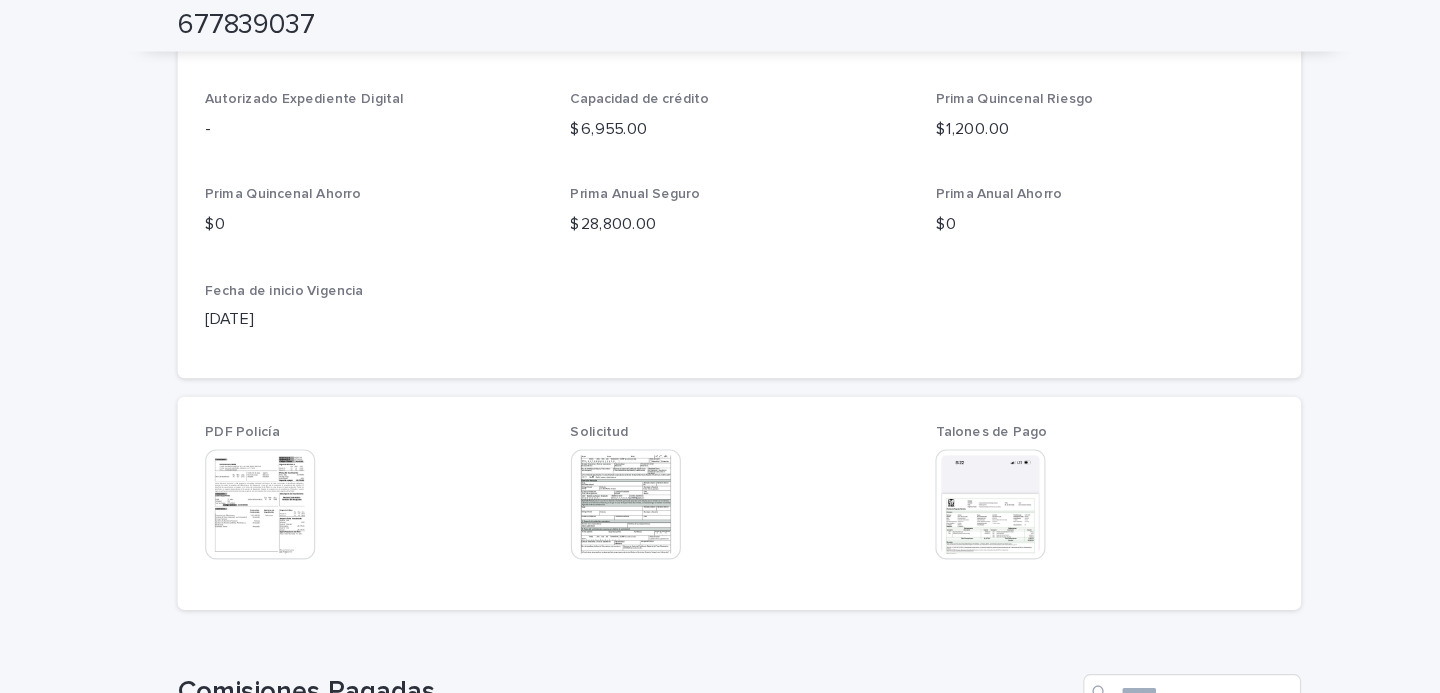 scroll, scrollTop: 828, scrollLeft: 0, axis: vertical 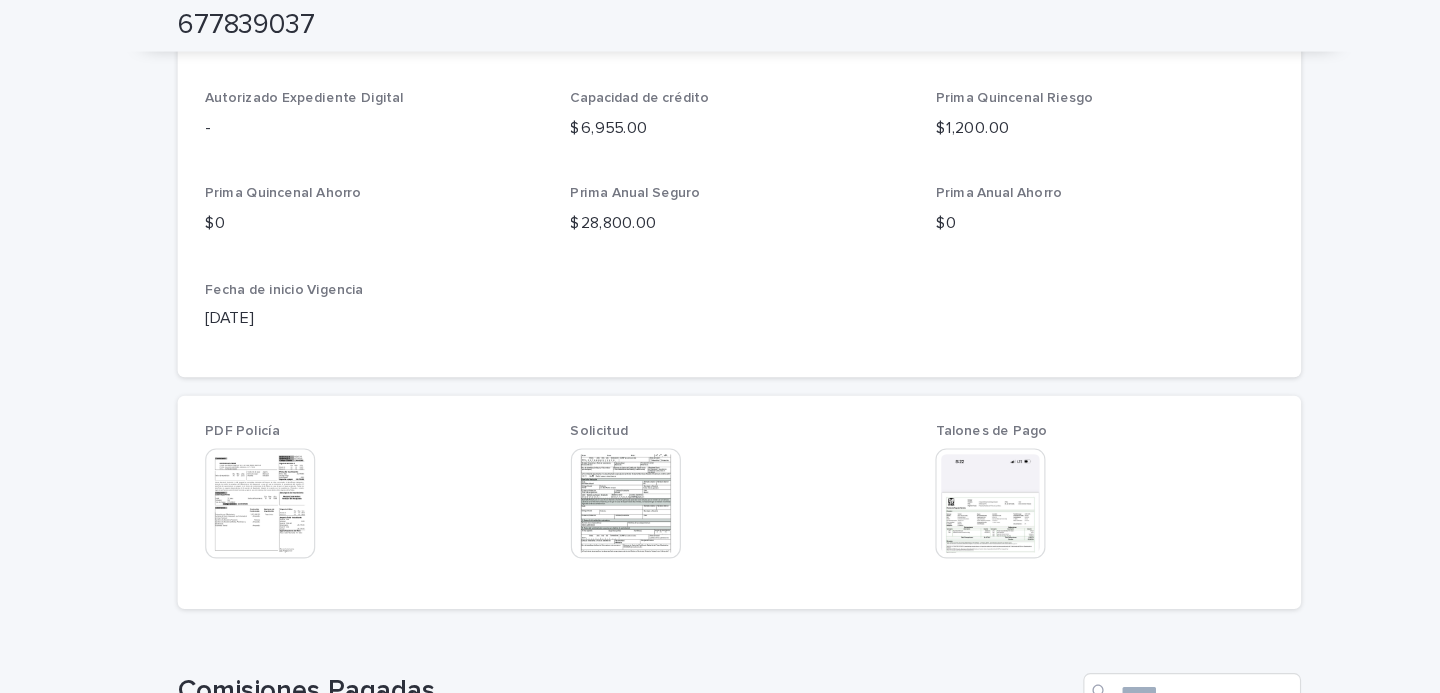 click at bounding box center (939, 439) 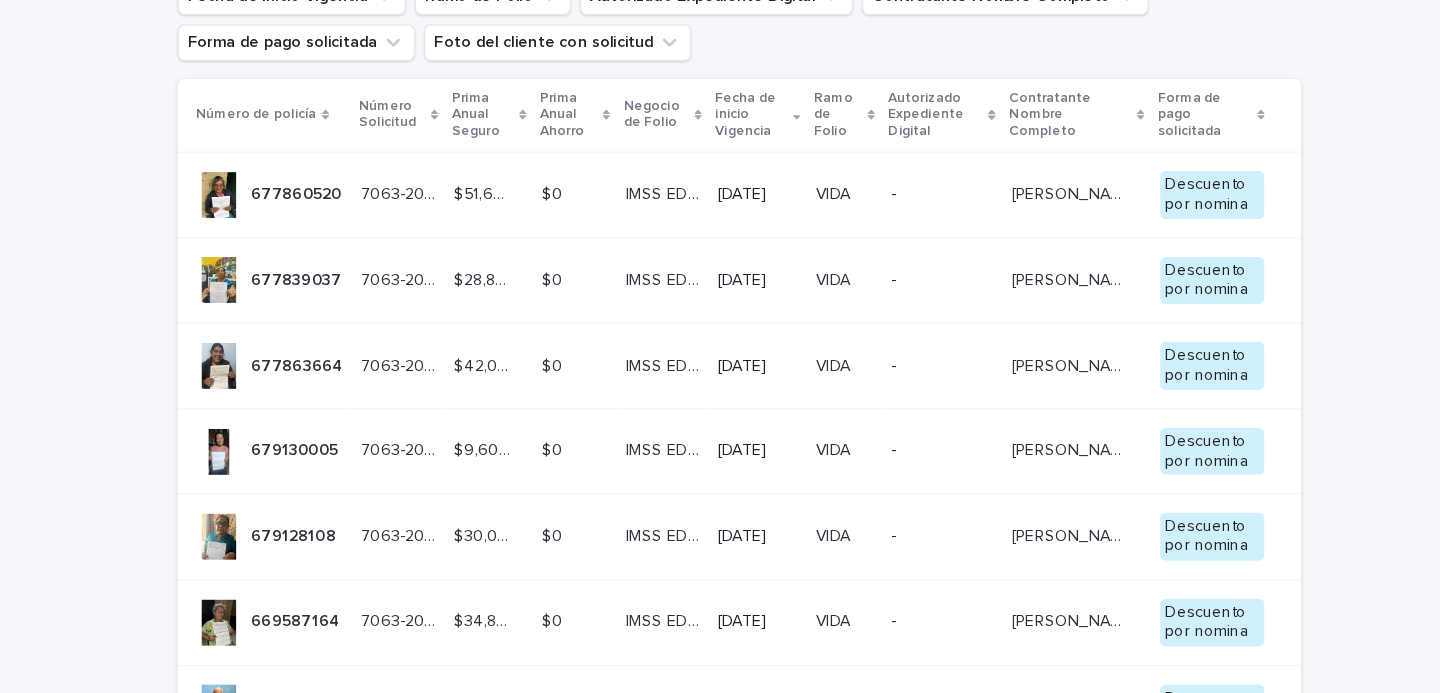 scroll, scrollTop: 259, scrollLeft: 0, axis: vertical 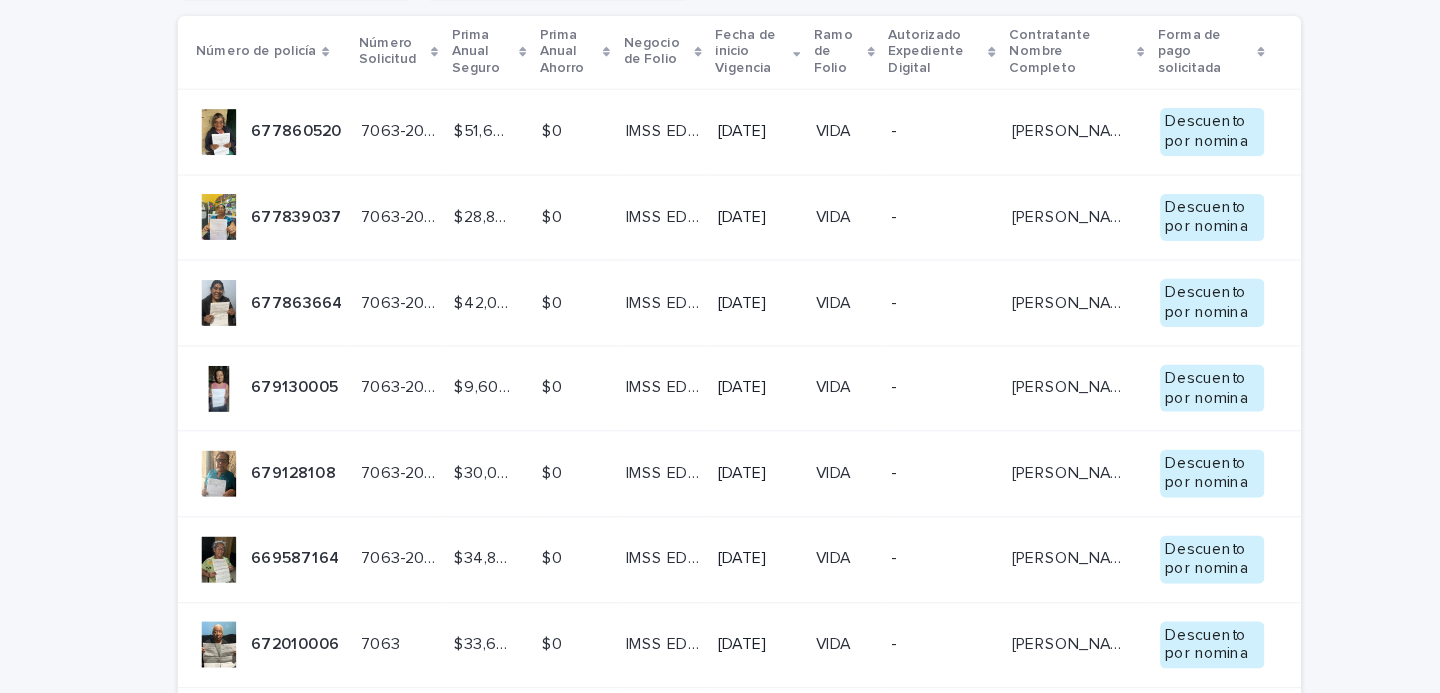 click on "-" at bounding box center (897, 328) 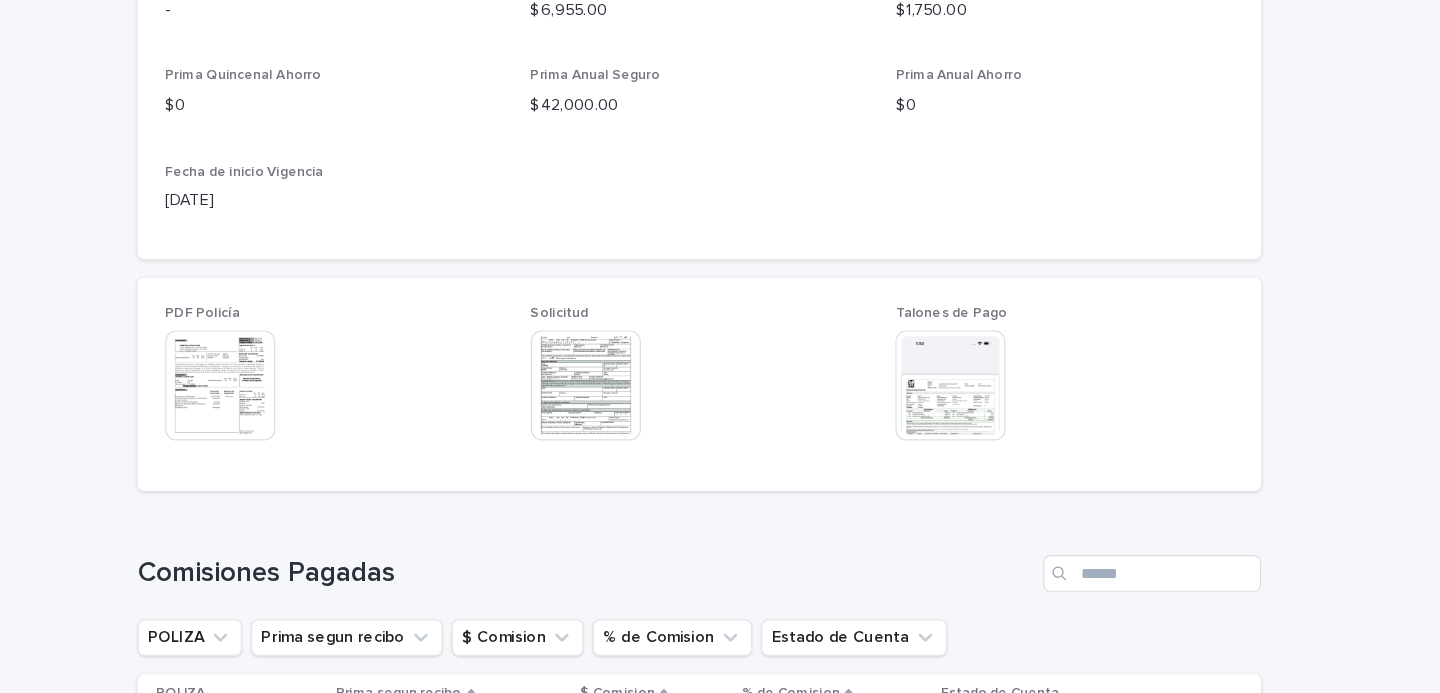 scroll, scrollTop: 906, scrollLeft: 0, axis: vertical 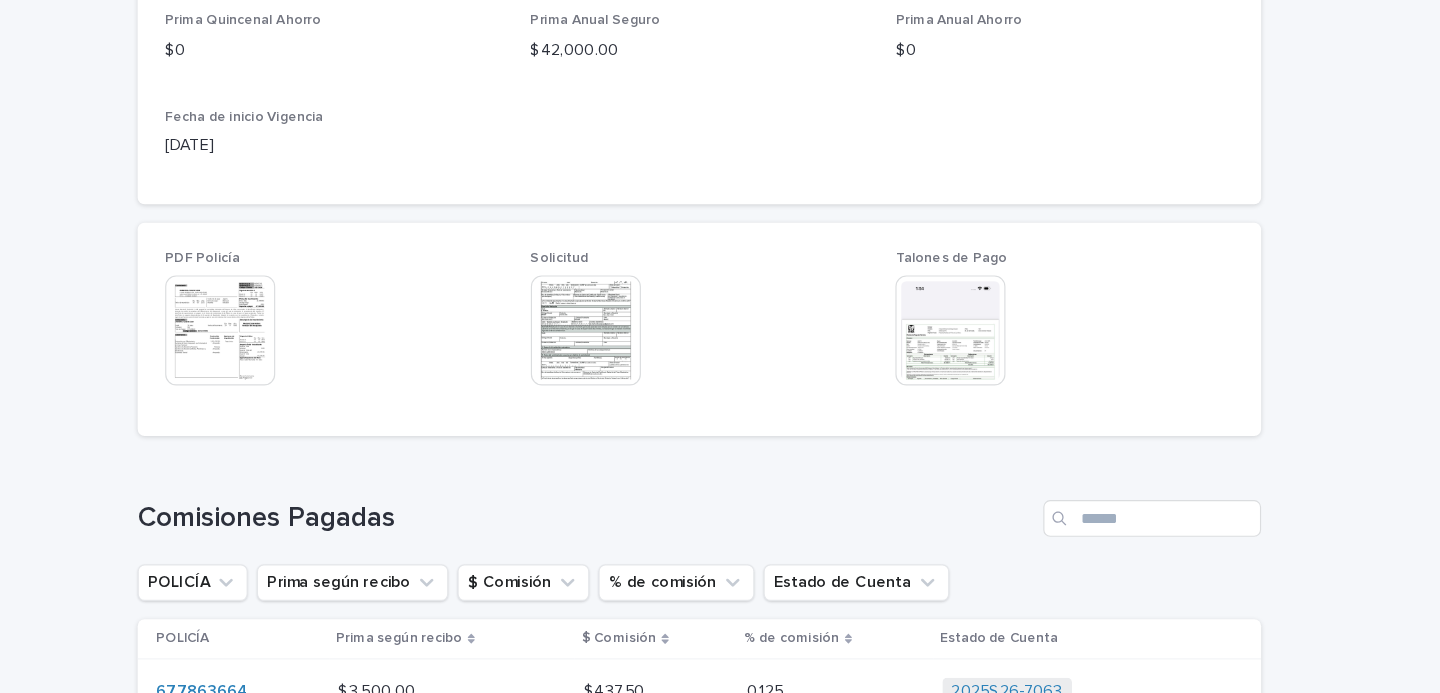 click at bounding box center (302, 361) 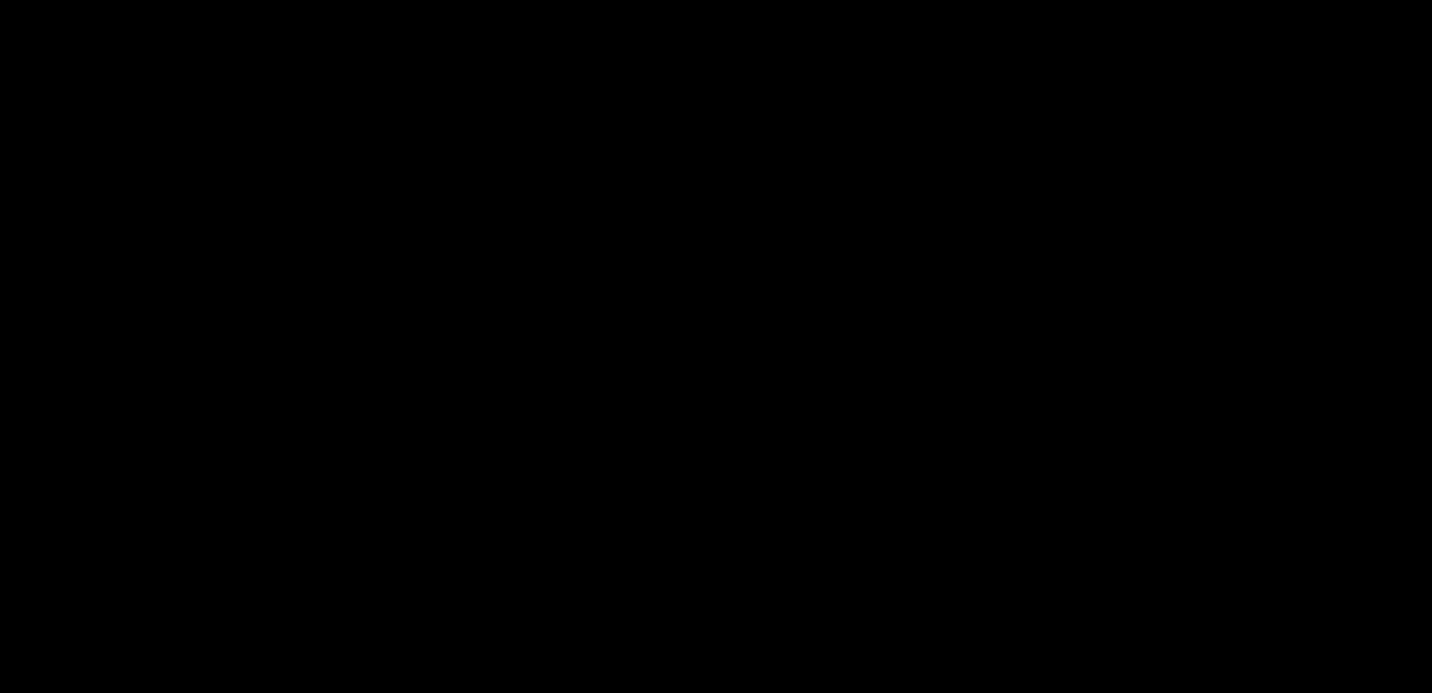 scroll, scrollTop: 0, scrollLeft: 0, axis: both 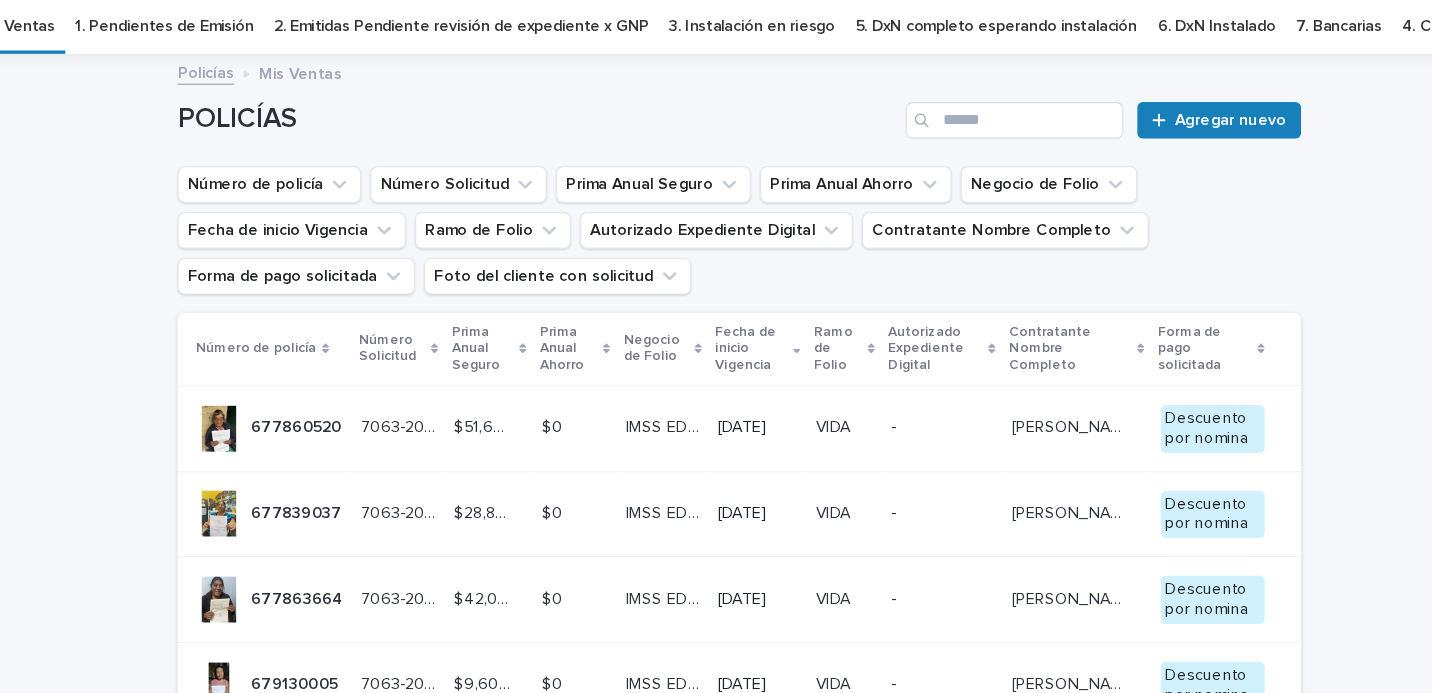 click on "-" at bounding box center [850, 523] 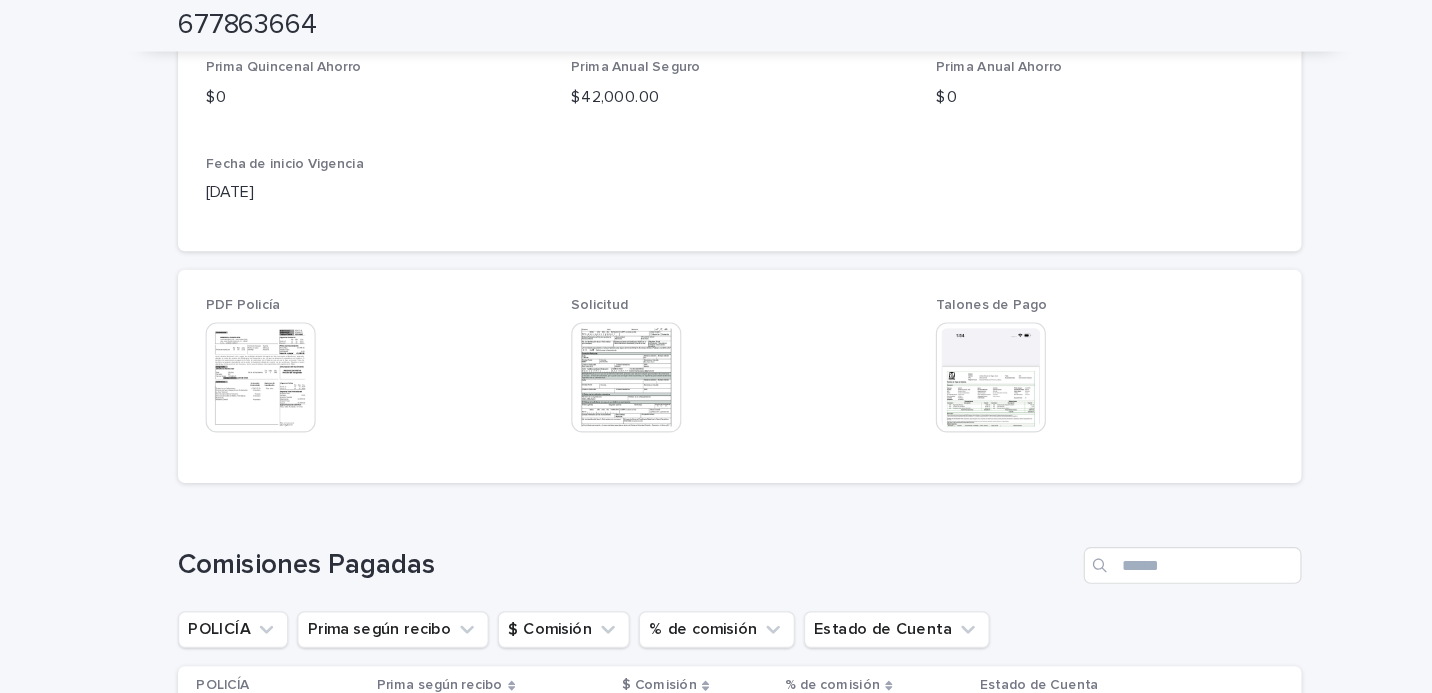 scroll, scrollTop: 936, scrollLeft: 0, axis: vertical 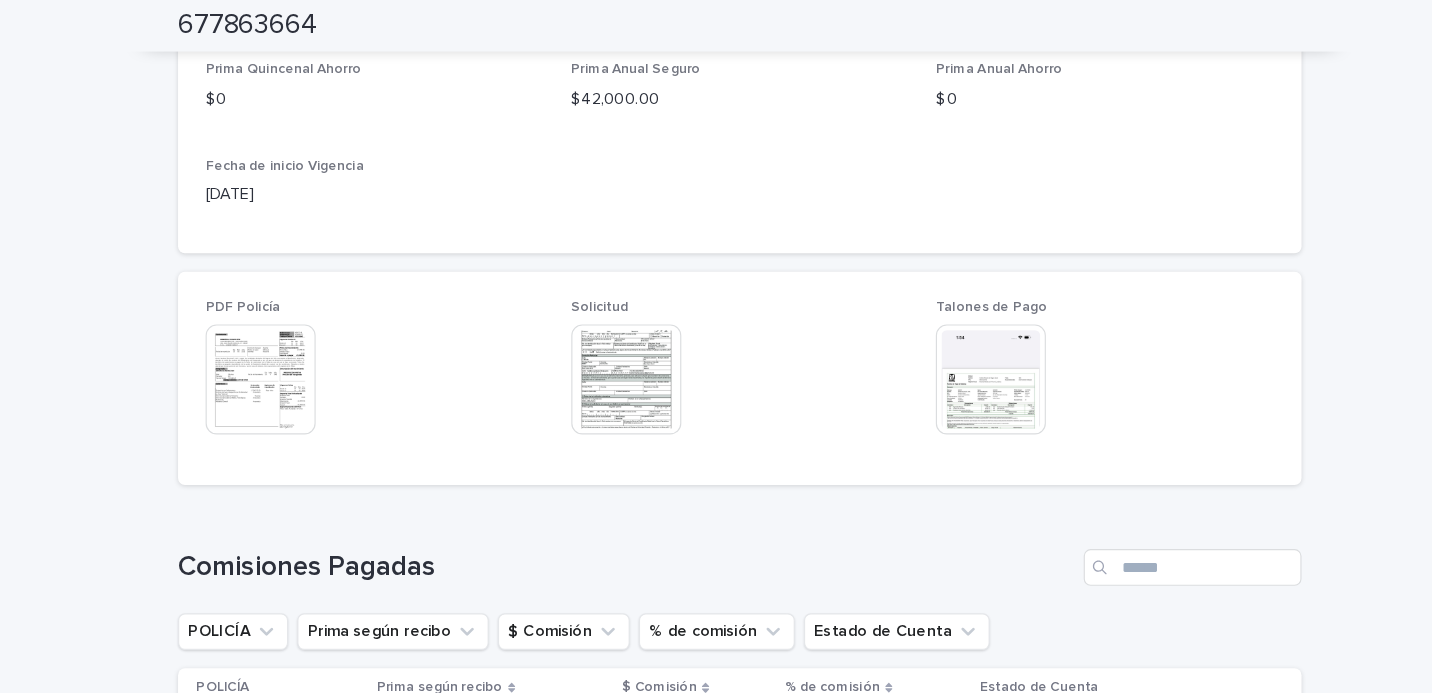 click at bounding box center [935, 331] 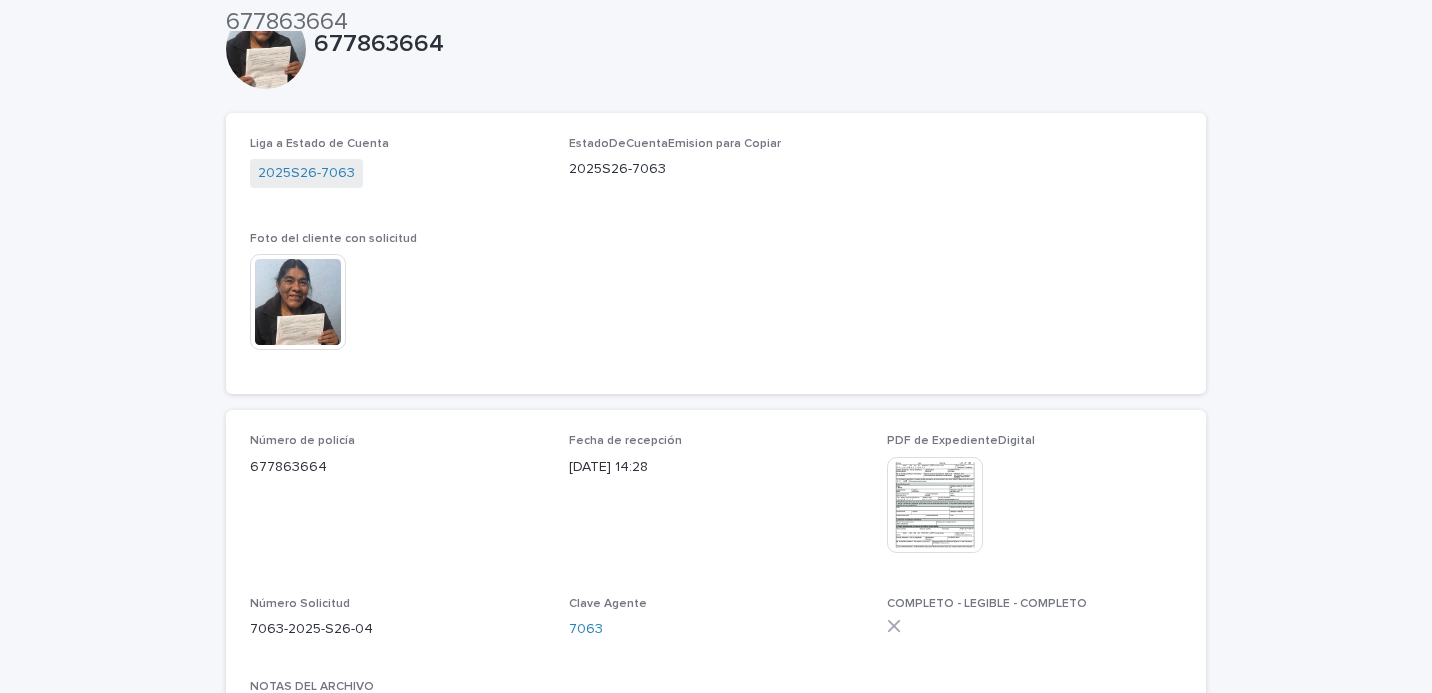 scroll, scrollTop: 45, scrollLeft: 0, axis: vertical 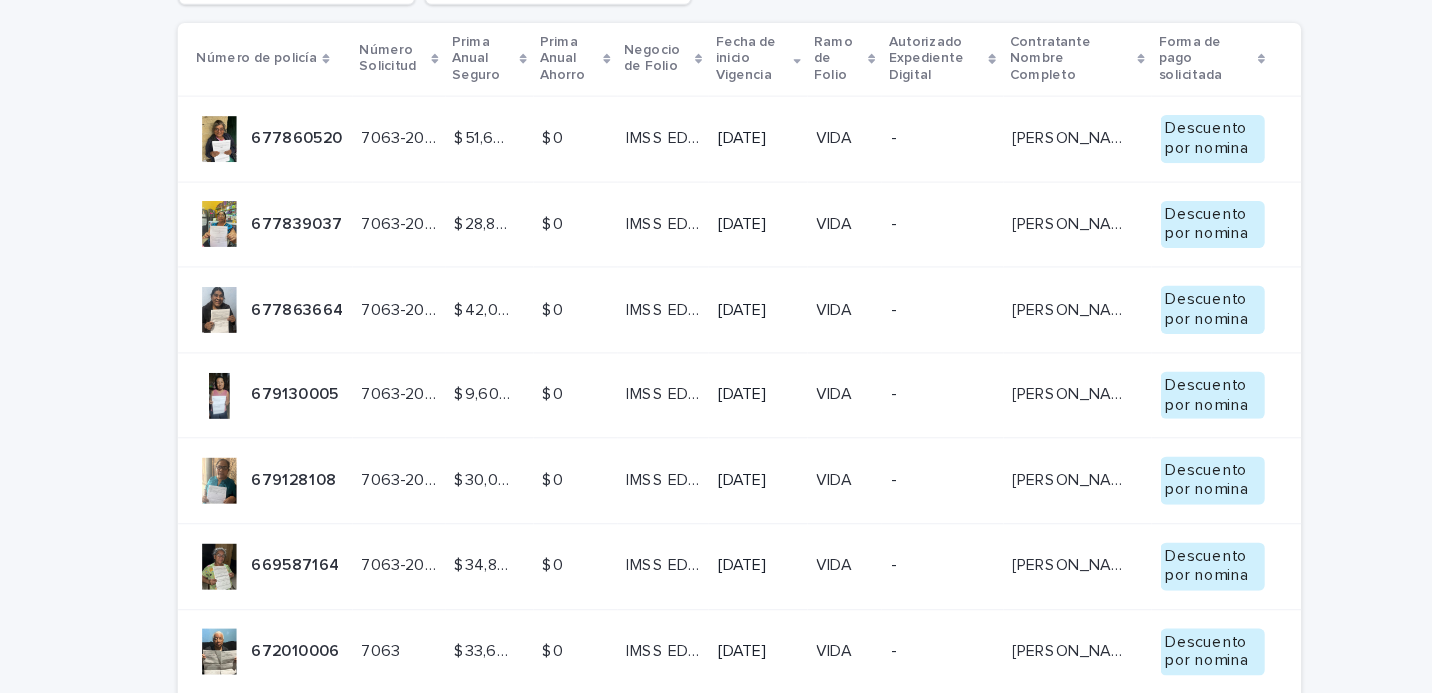 click on "-" at bounding box center (893, 344) 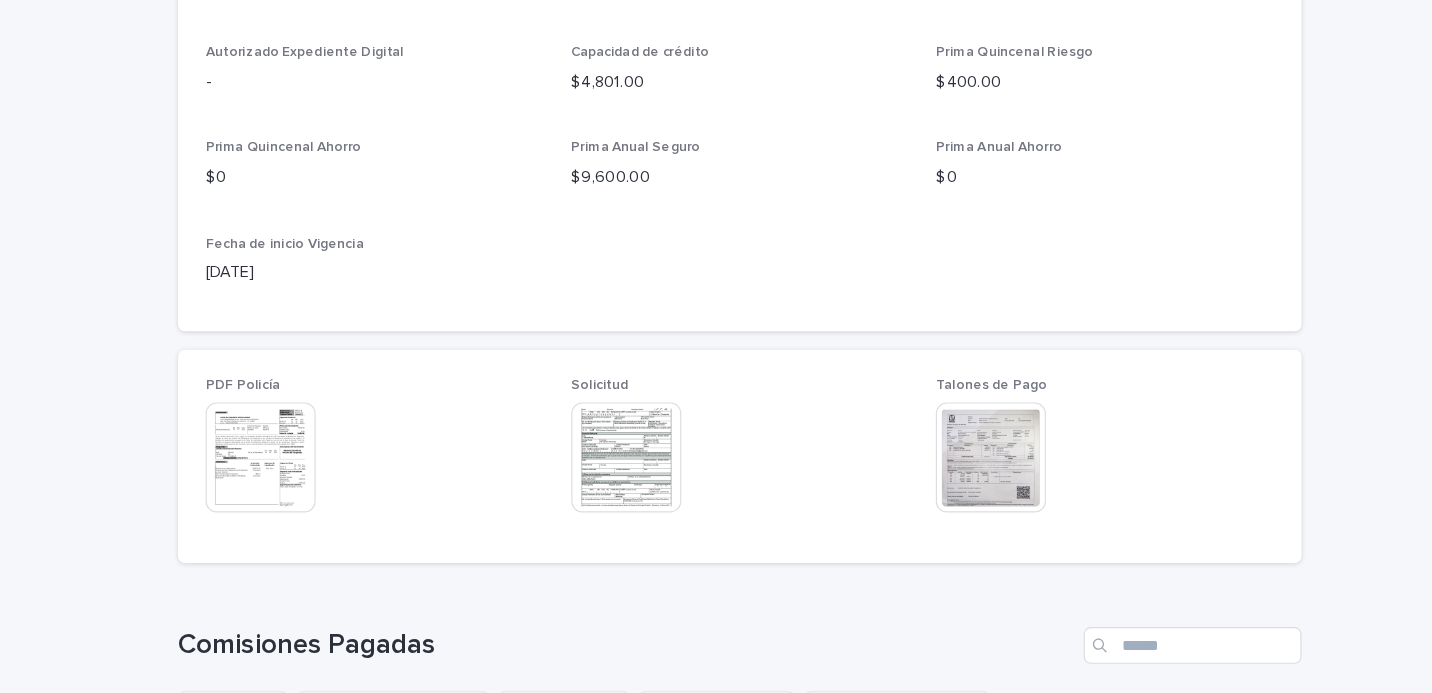 scroll, scrollTop: 859, scrollLeft: 0, axis: vertical 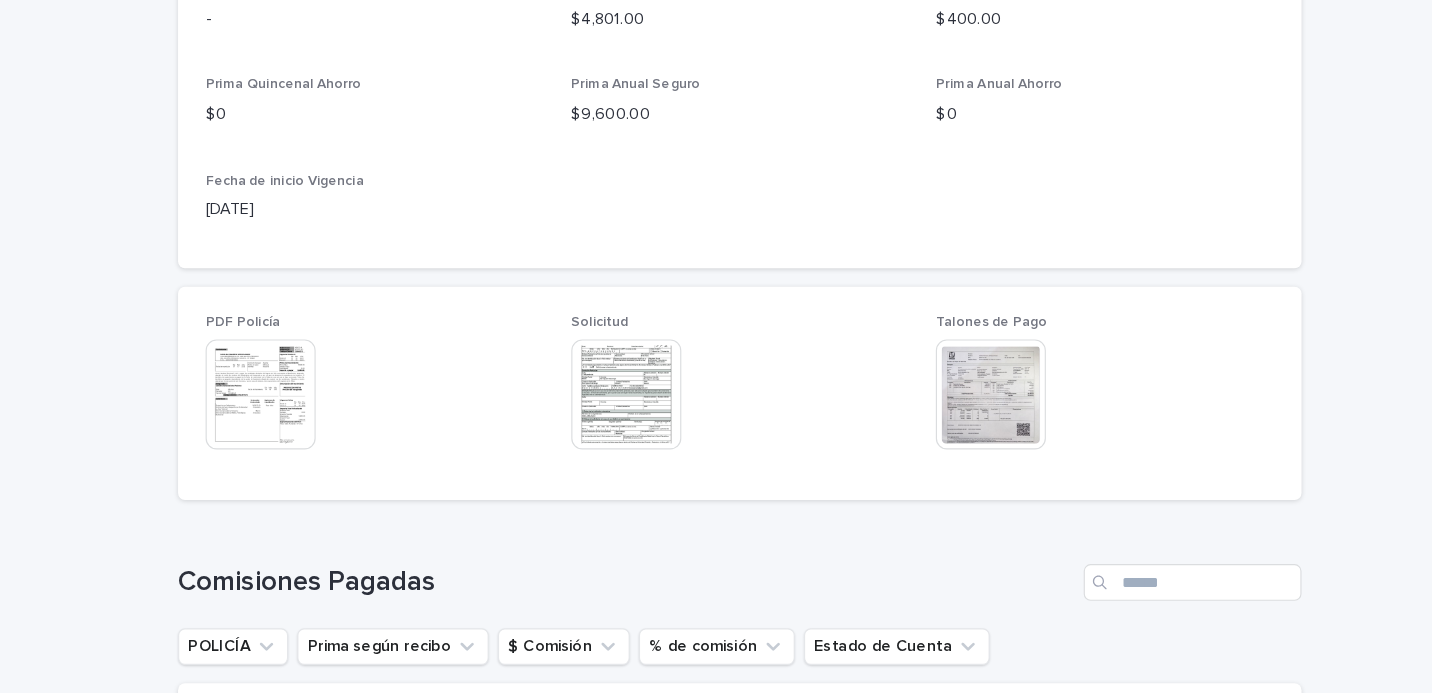 click at bounding box center [298, 408] 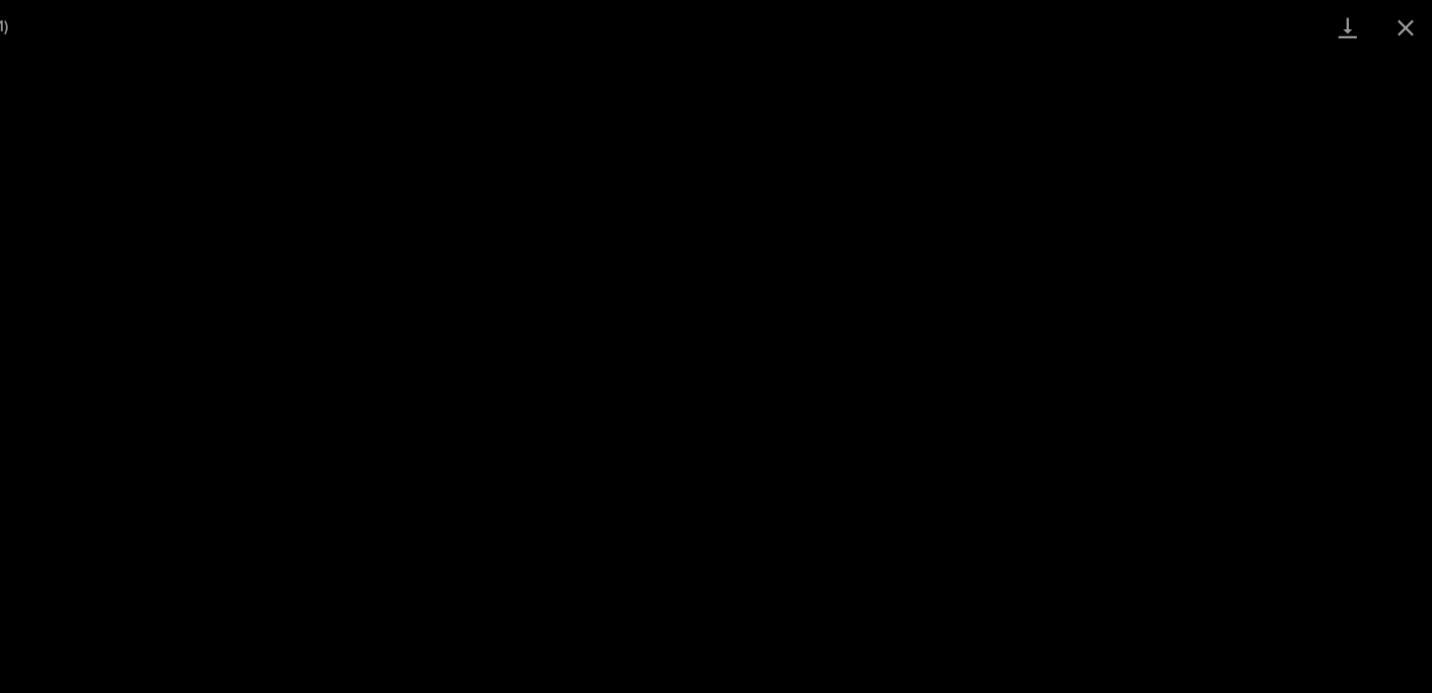scroll, scrollTop: 0, scrollLeft: 0, axis: both 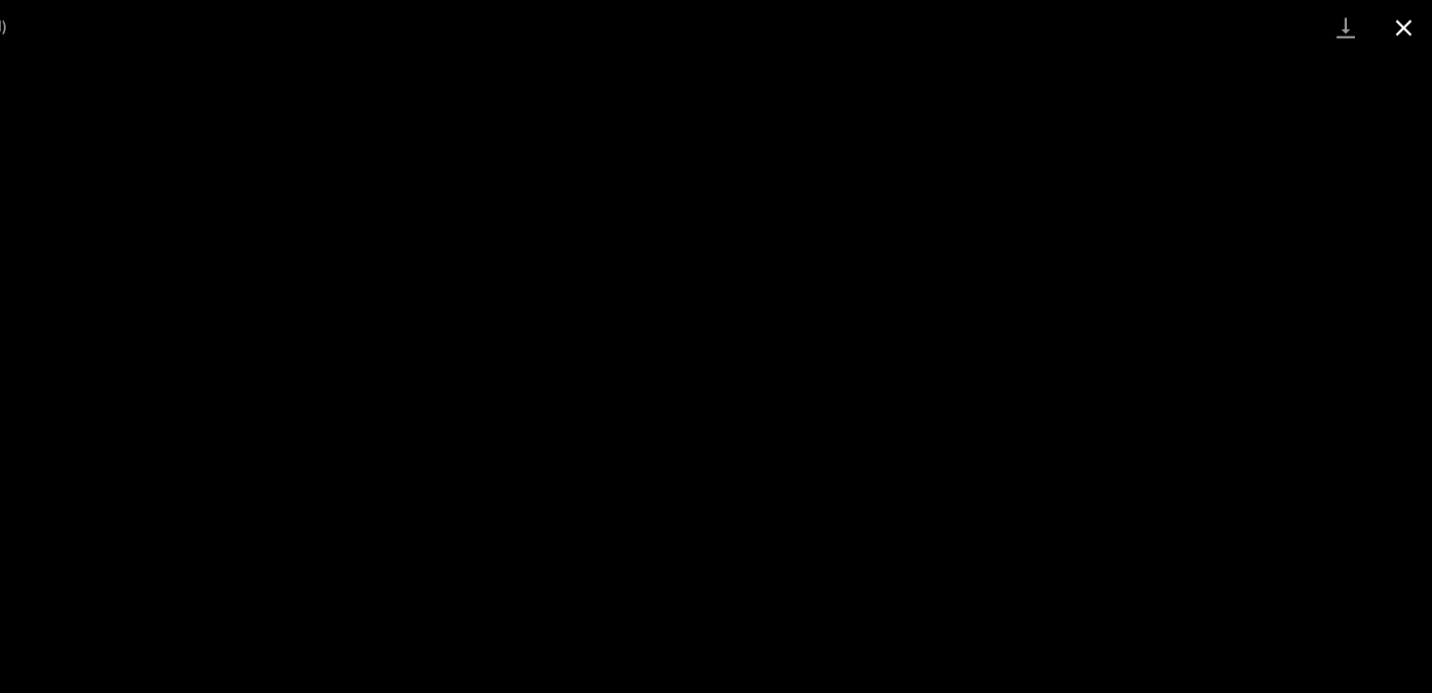 click at bounding box center [1407, 23] 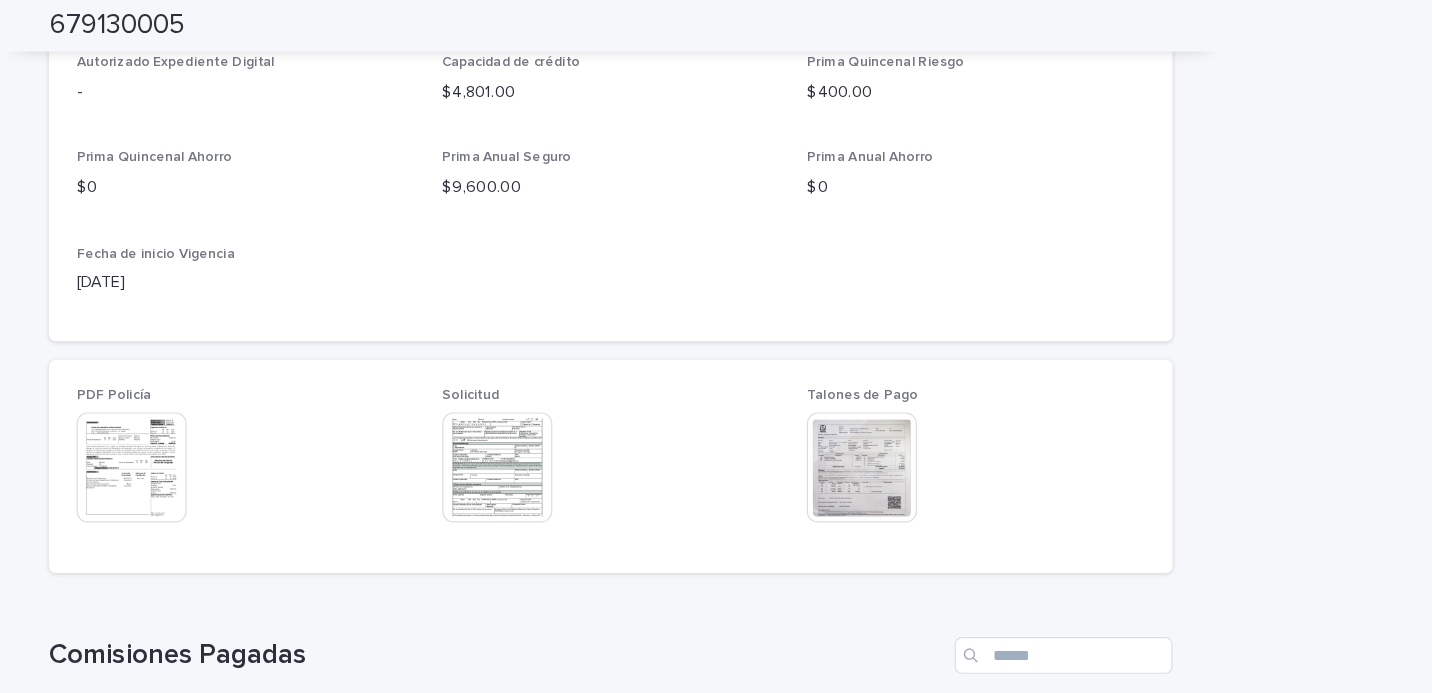 click at bounding box center (935, 408) 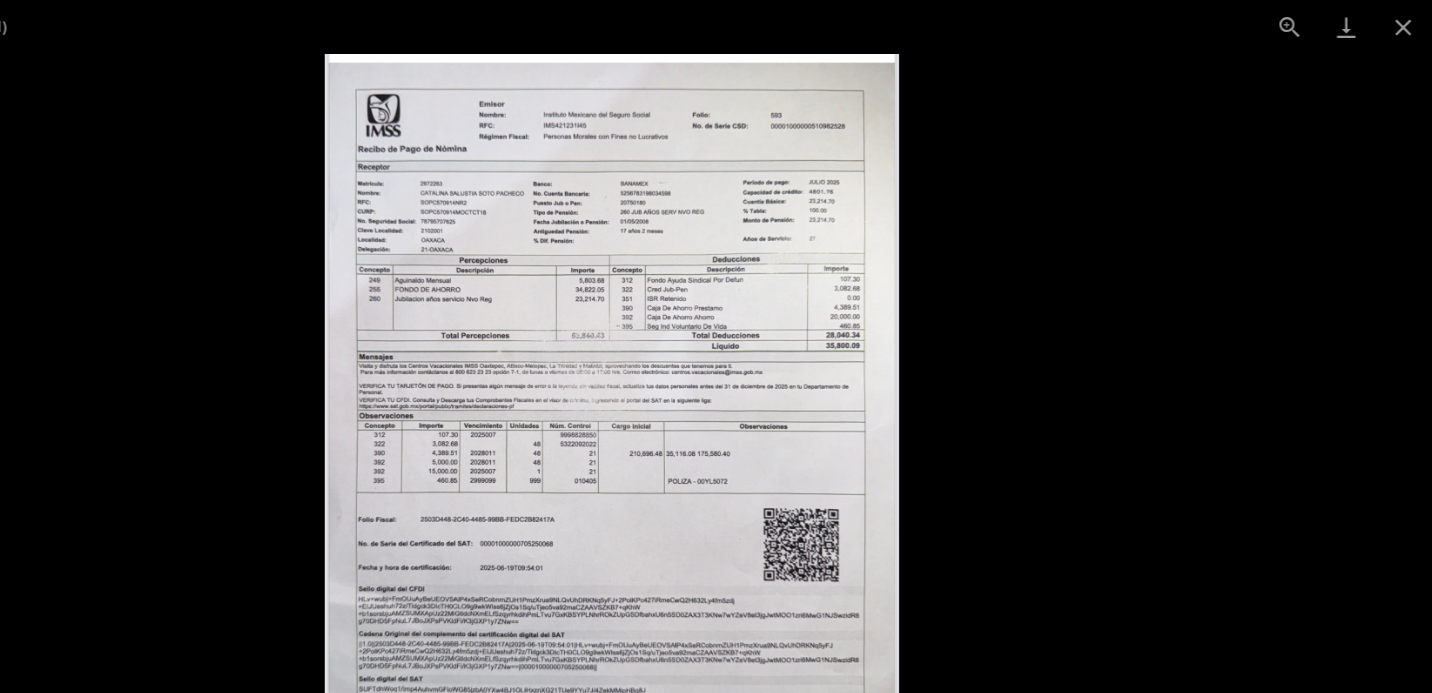 scroll, scrollTop: 0, scrollLeft: 0, axis: both 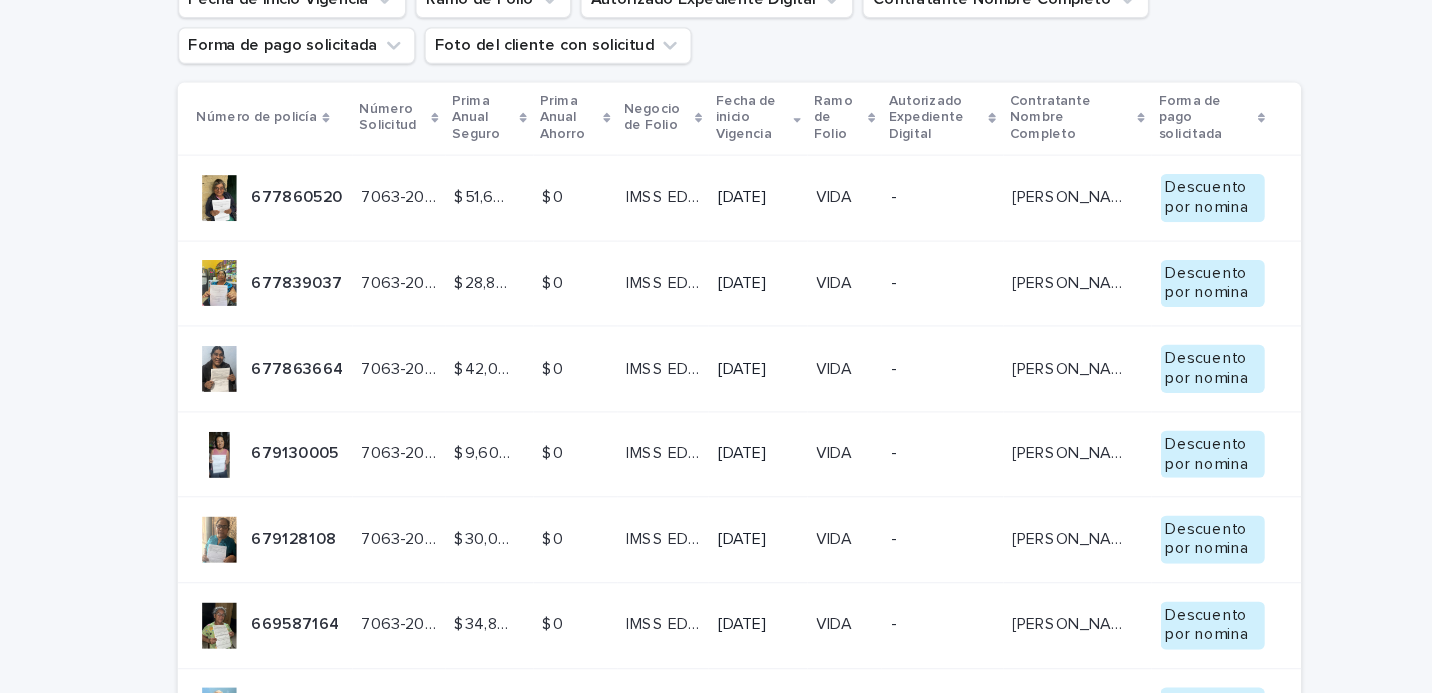 click on "$0 $0" at bounding box center [572, 471] 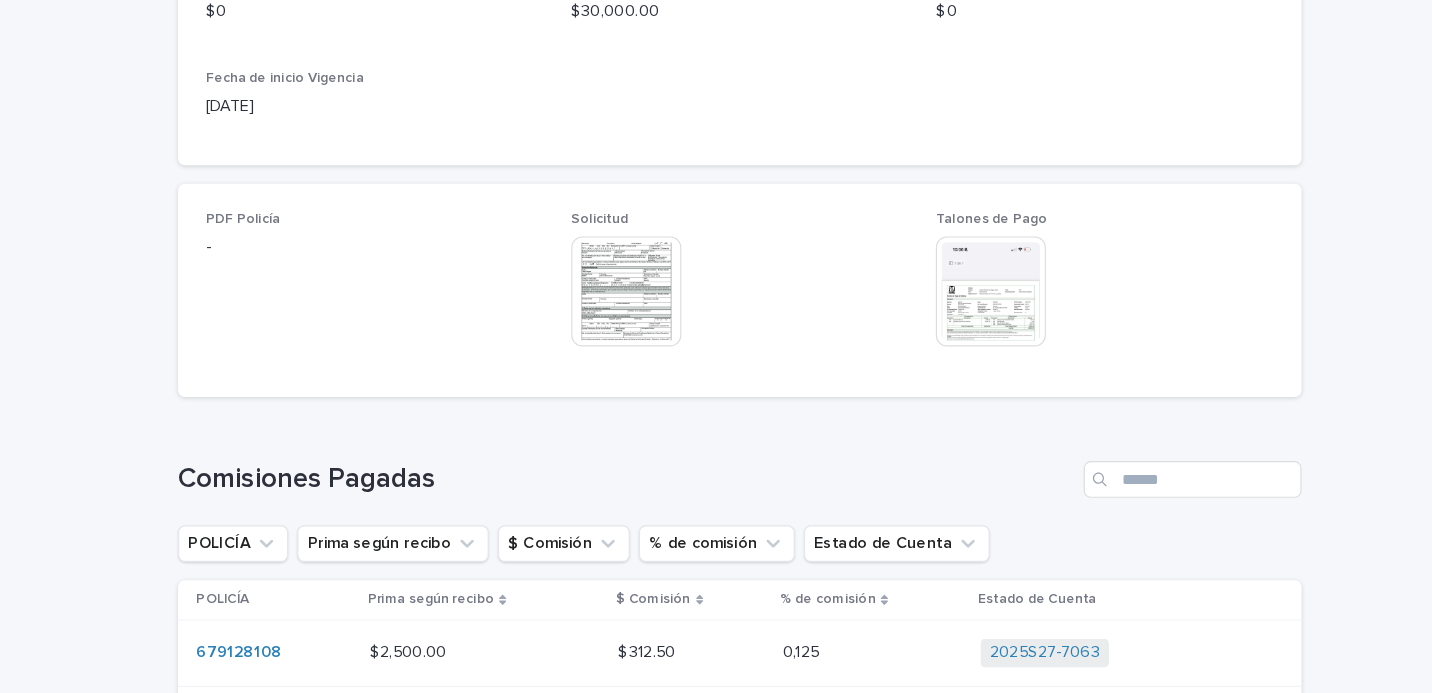 scroll, scrollTop: 973, scrollLeft: 0, axis: vertical 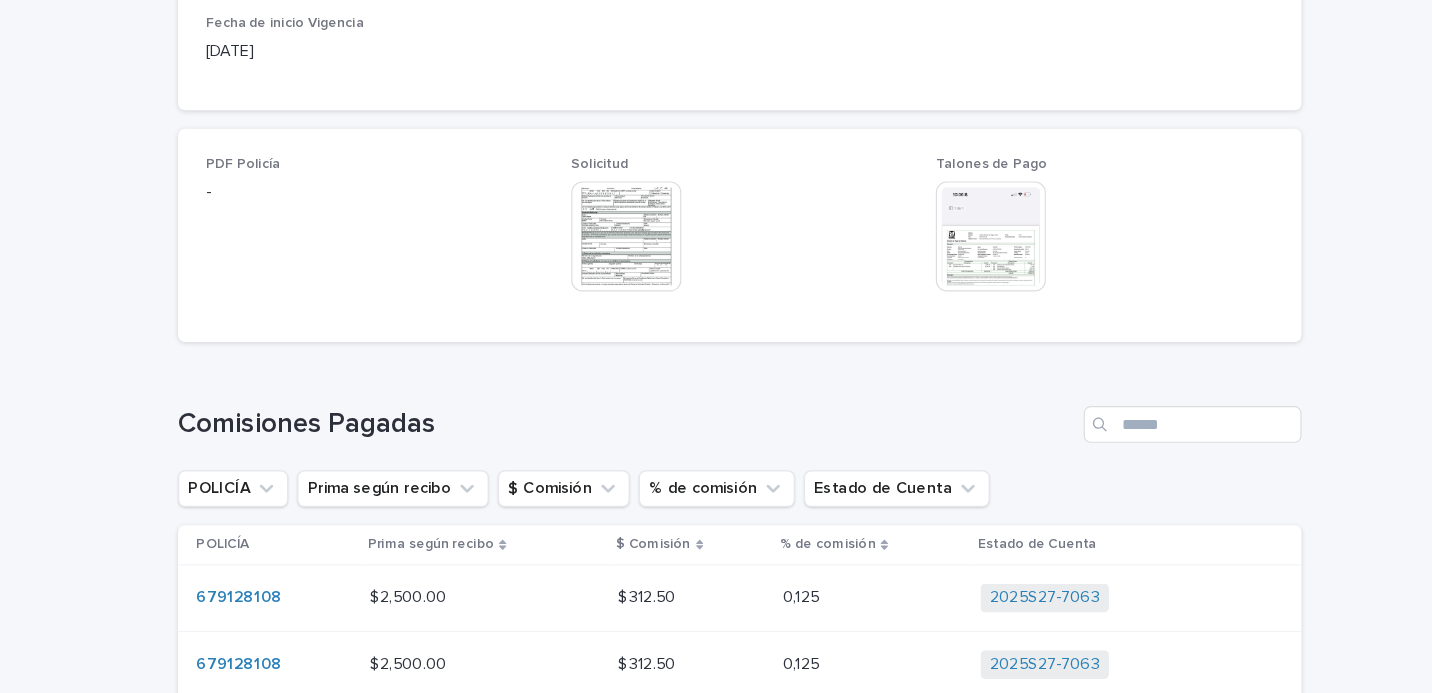 click at bounding box center [935, 294] 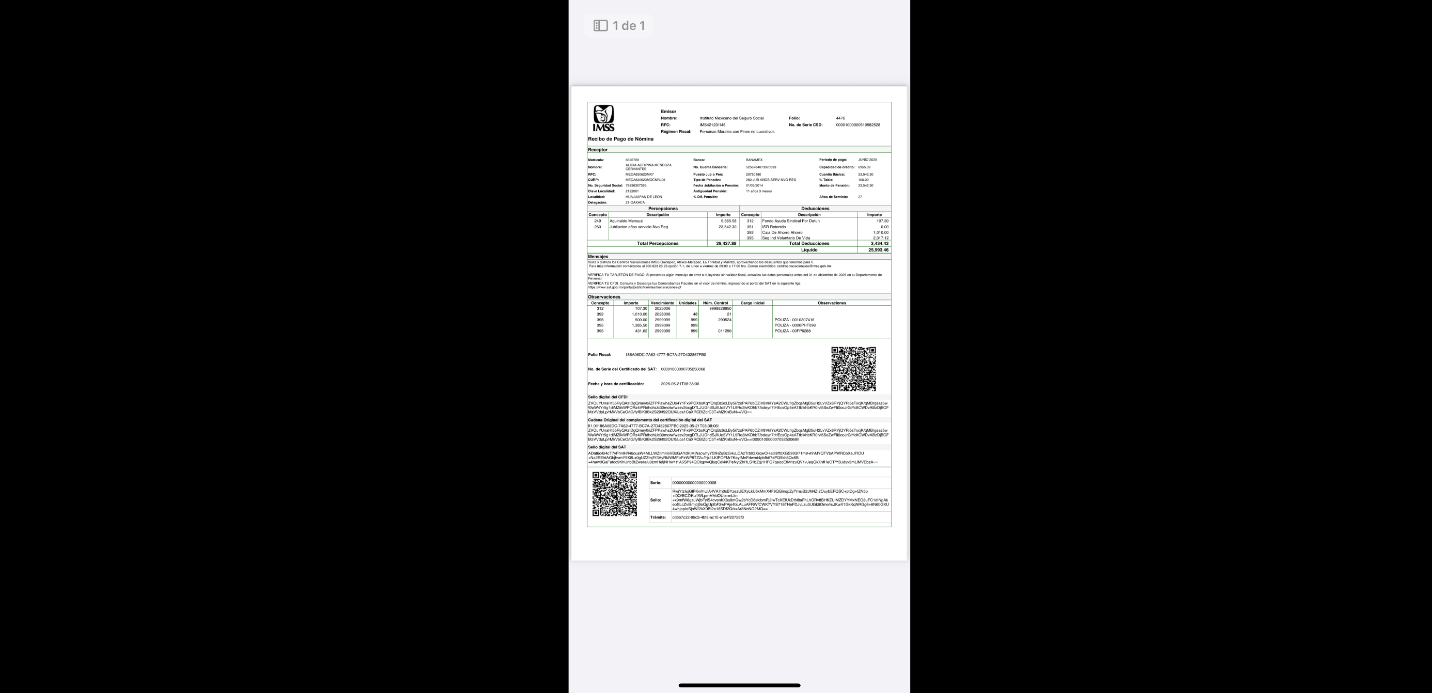 click at bounding box center [715, 370] 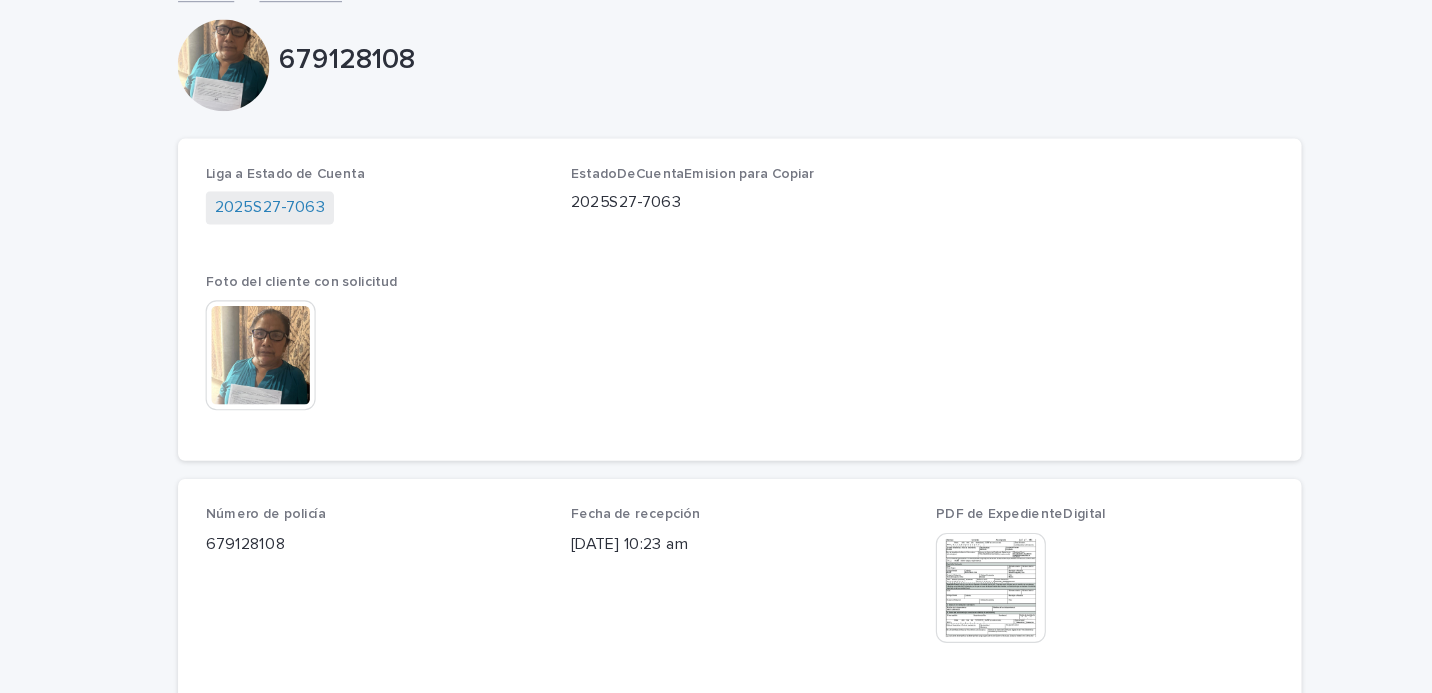 scroll, scrollTop: 0, scrollLeft: 0, axis: both 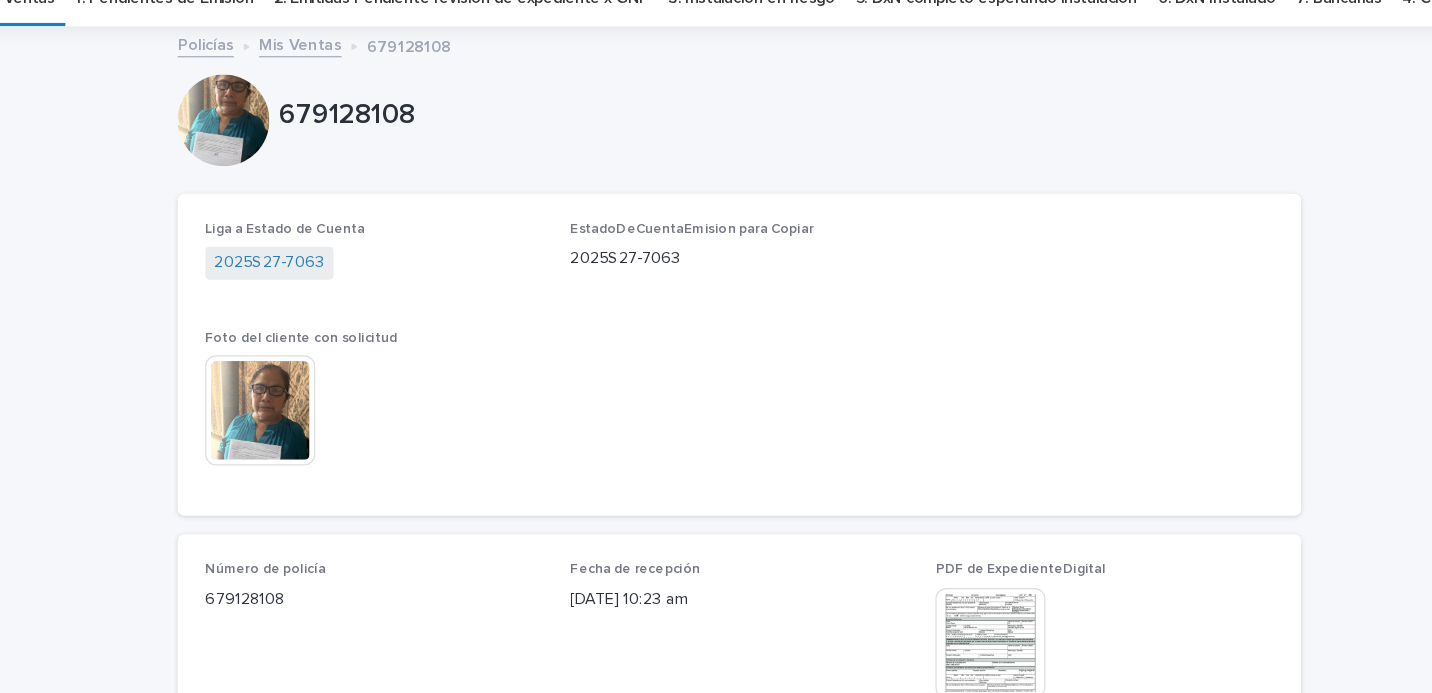 click on "679128108" at bounding box center [284, 611] 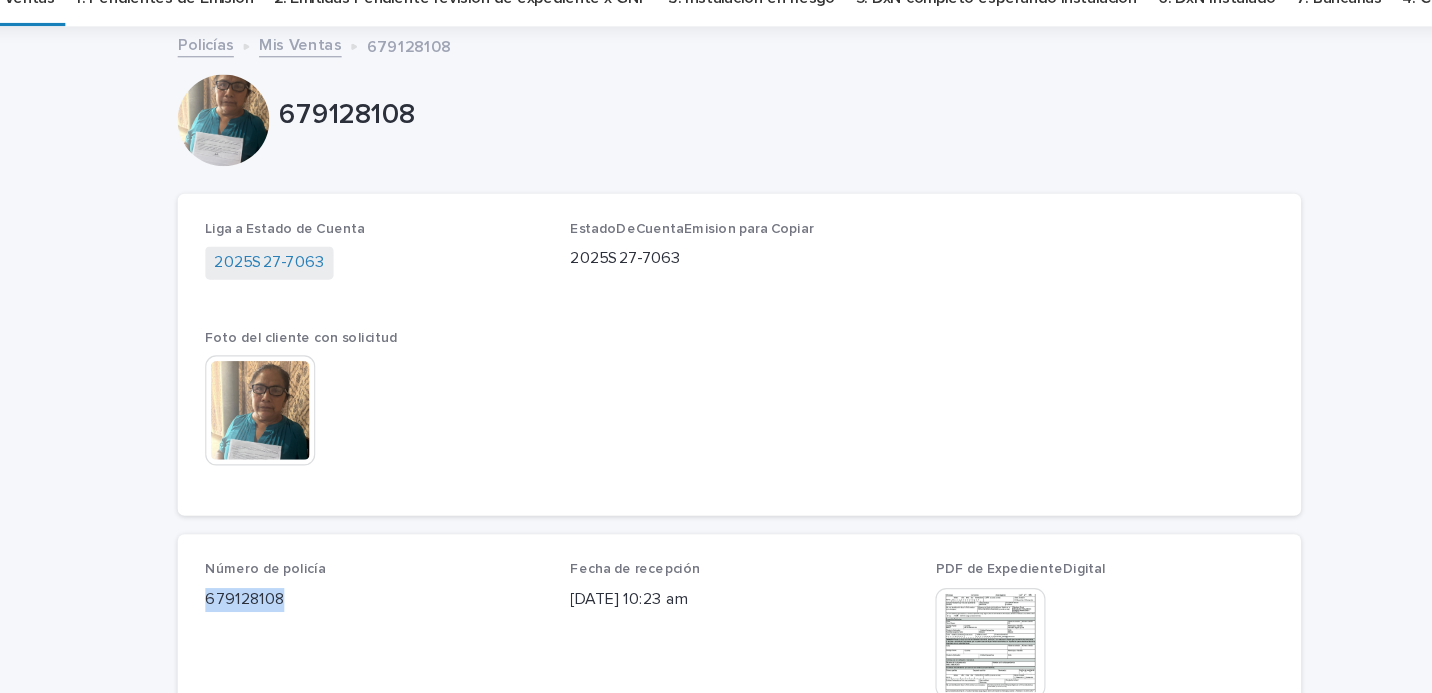 click on "679128108" at bounding box center (284, 611) 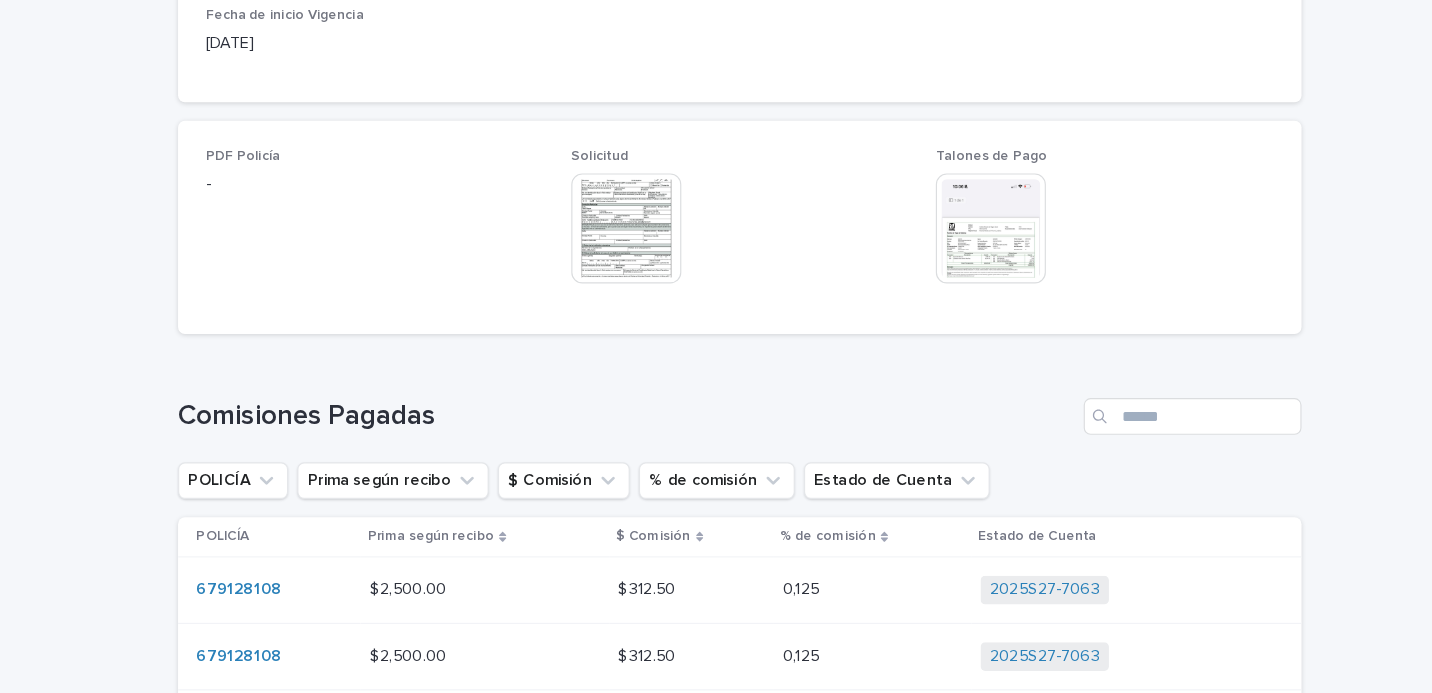 scroll, scrollTop: 1049, scrollLeft: 0, axis: vertical 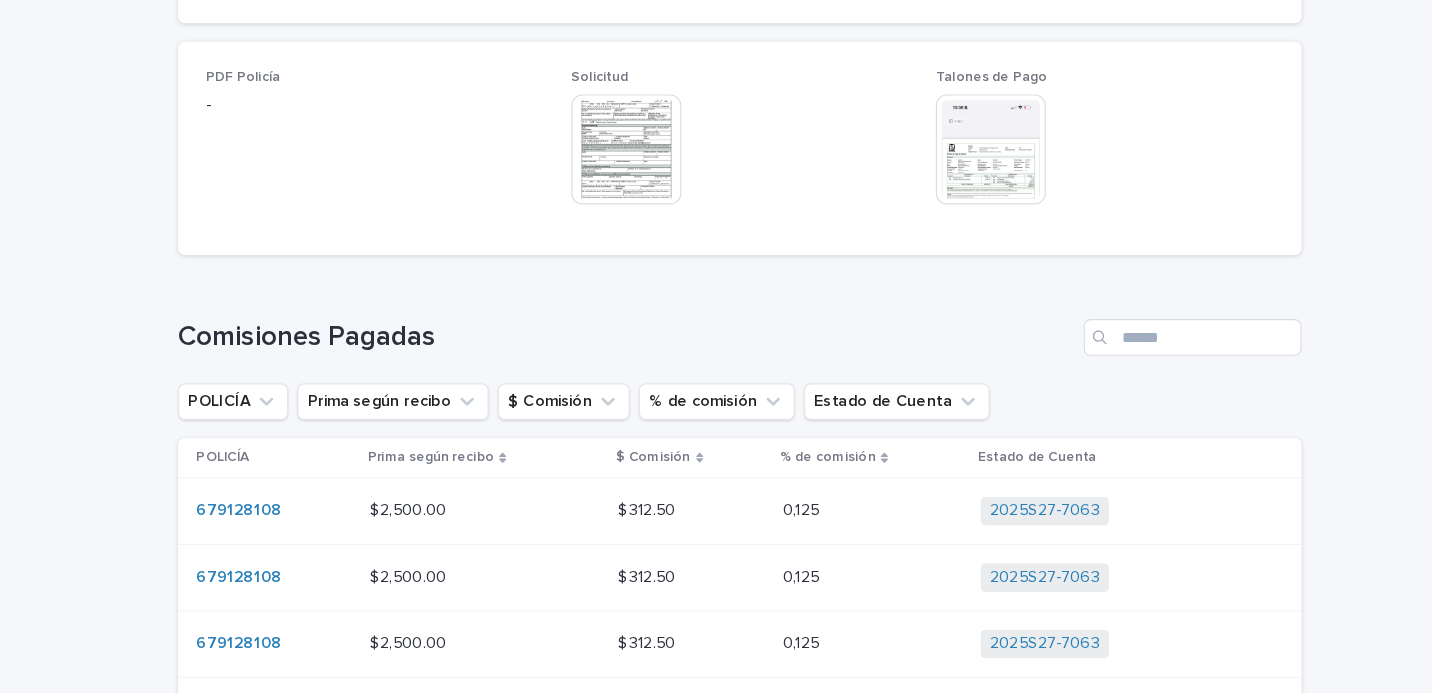 click at bounding box center [935, 218] 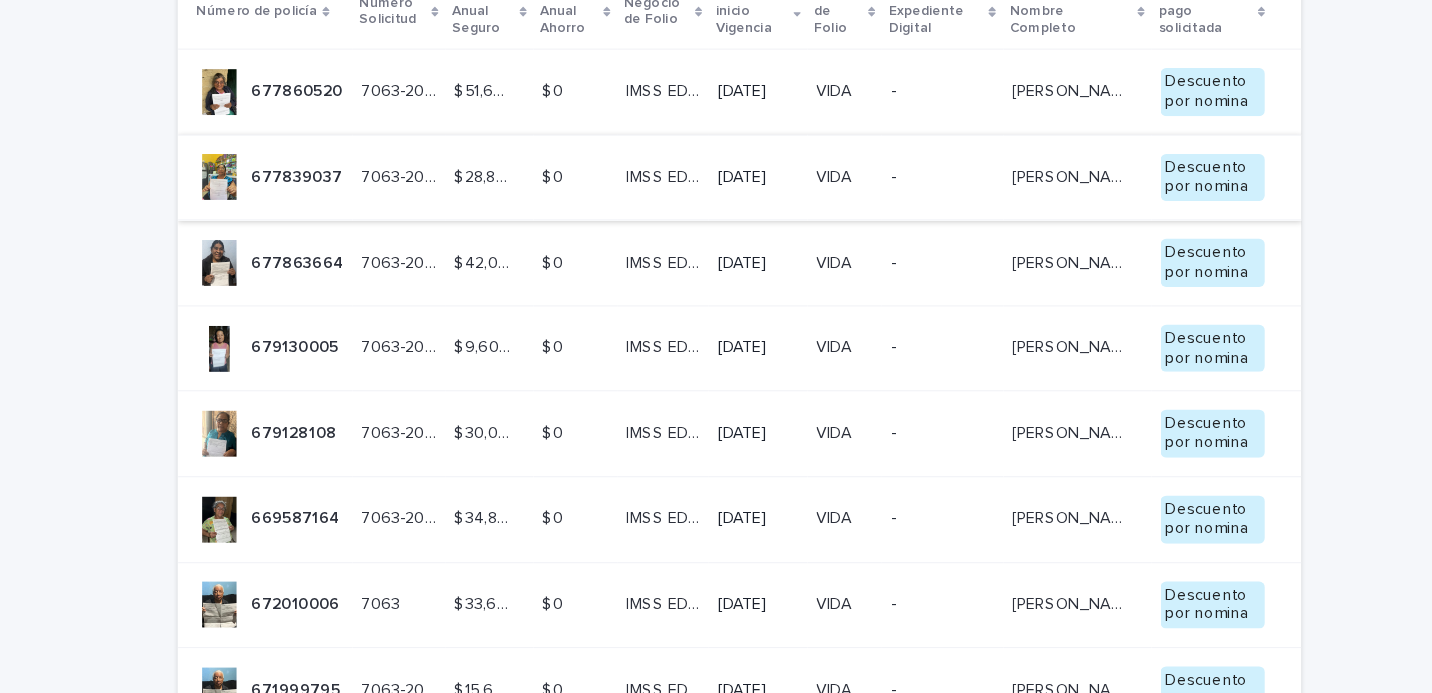 scroll, scrollTop: 407, scrollLeft: 0, axis: vertical 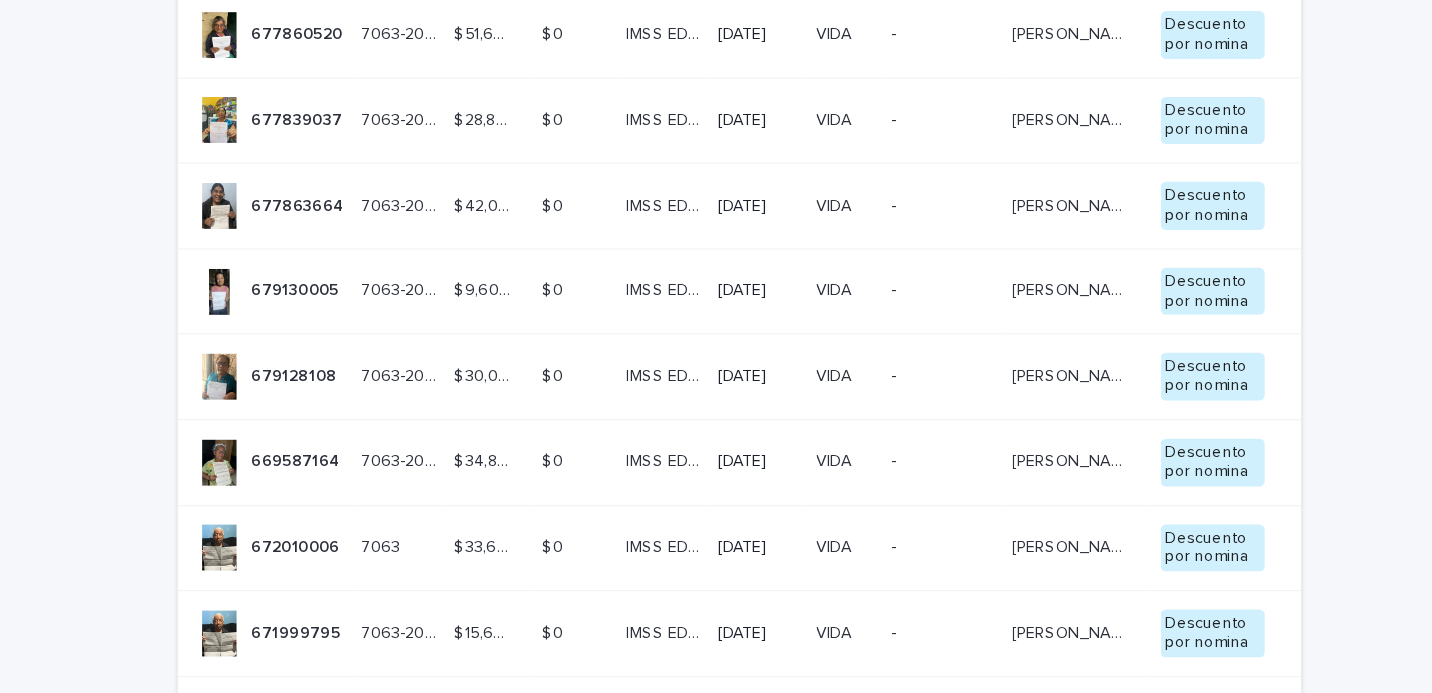 click on "669587164 669587164" at bounding box center (302, 403) 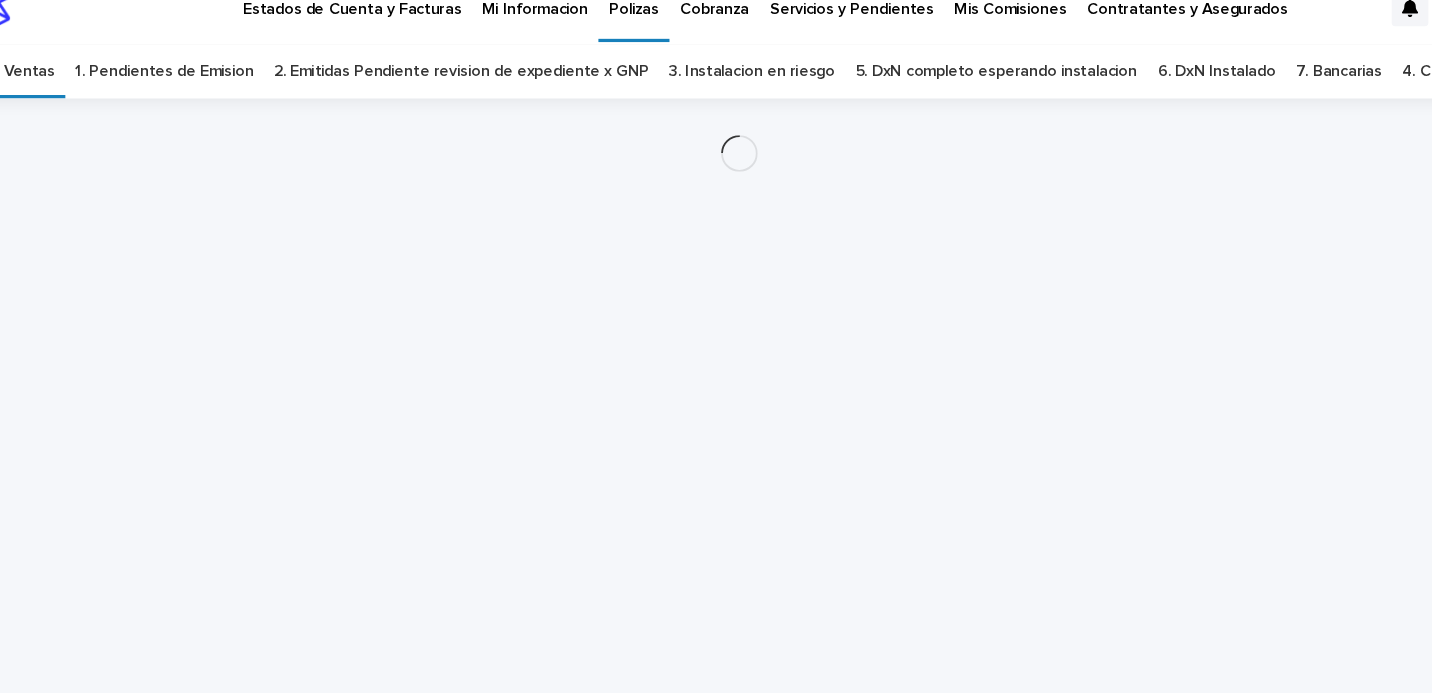 scroll, scrollTop: 0, scrollLeft: 0, axis: both 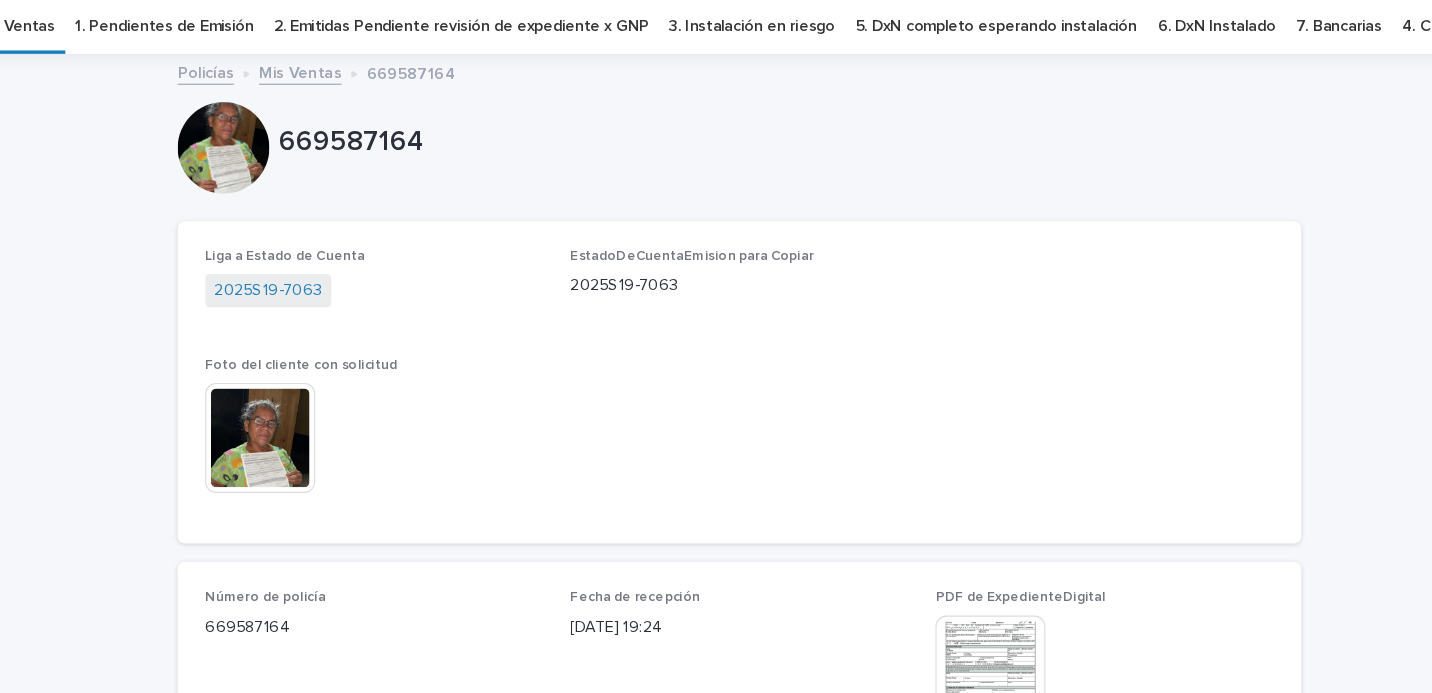click on "669587164" at bounding box center (287, 611) 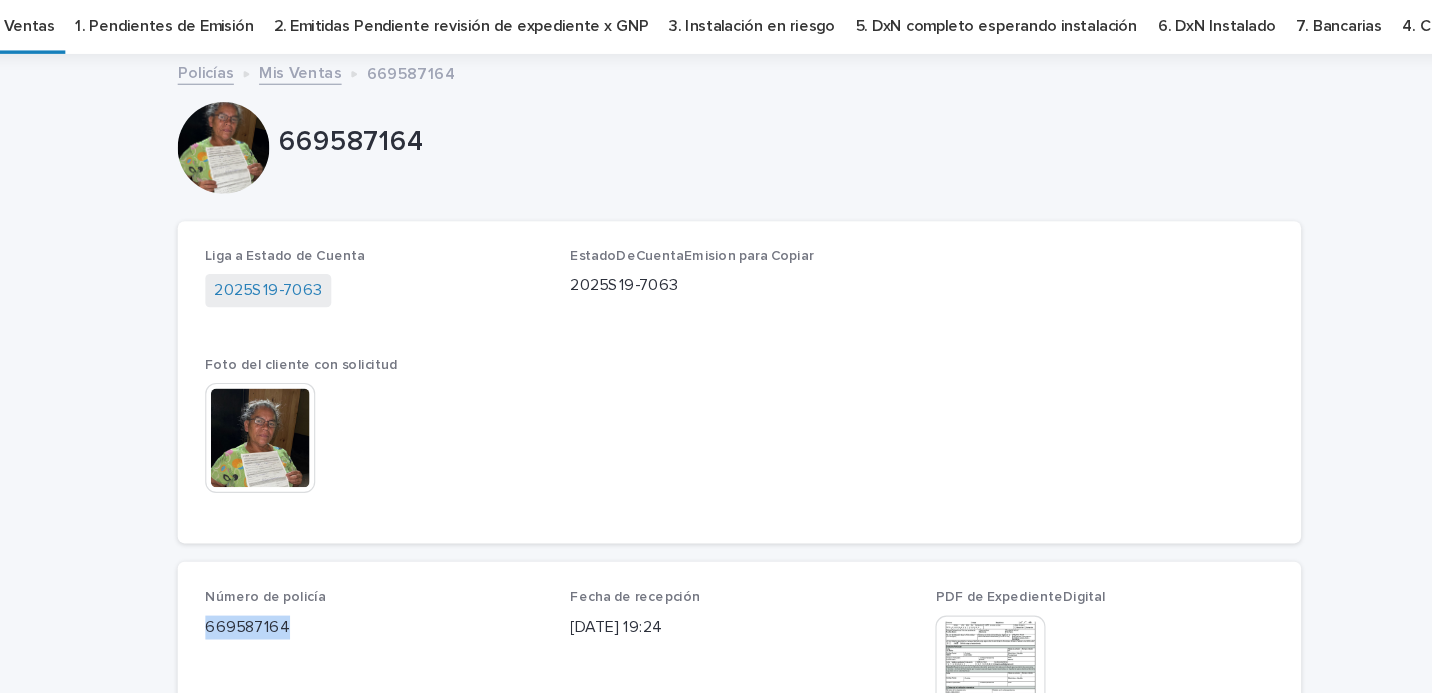 click on "669587164" at bounding box center (287, 611) 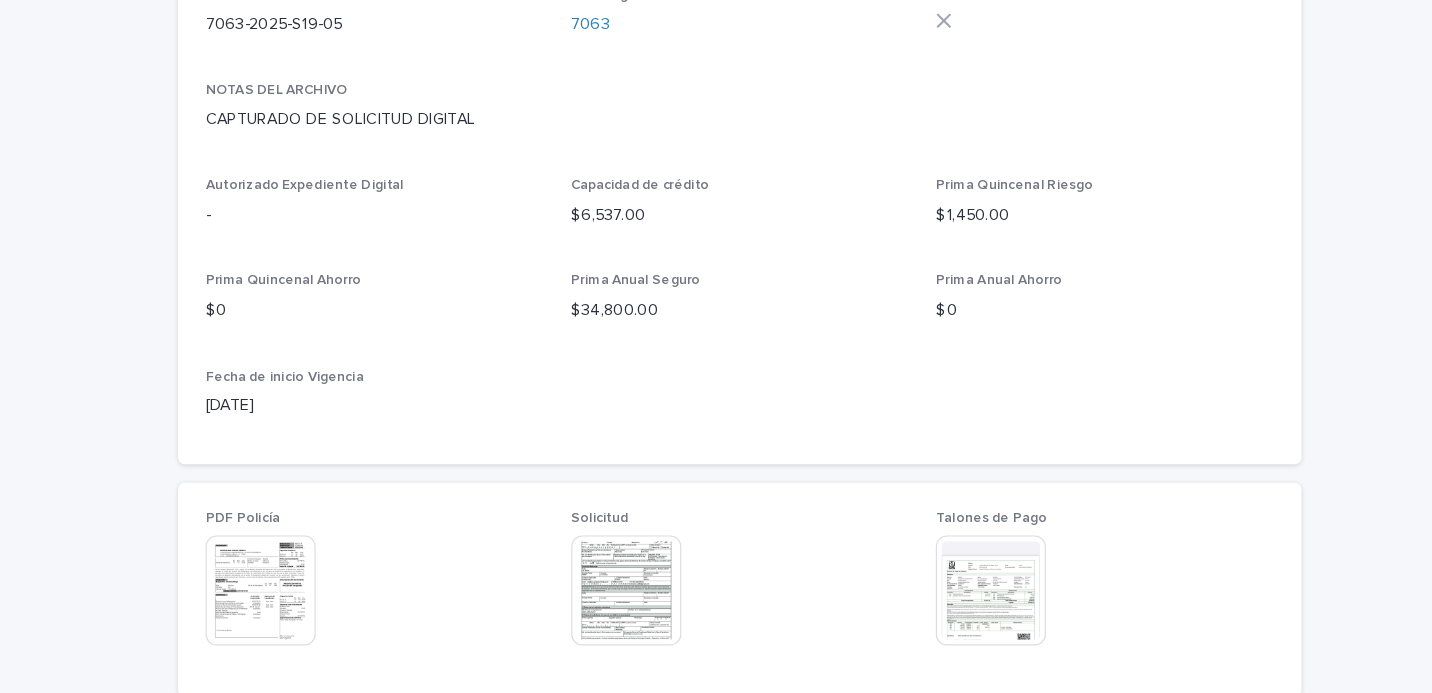 scroll, scrollTop: 762, scrollLeft: 0, axis: vertical 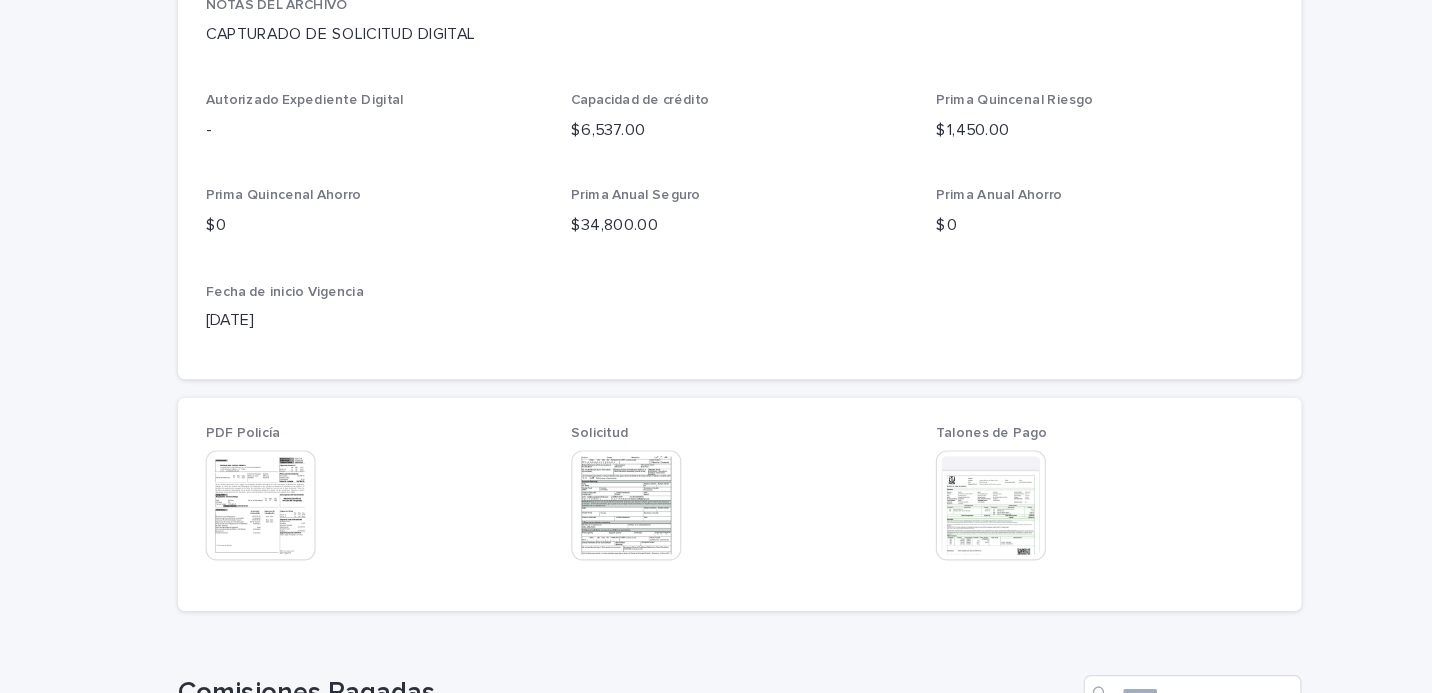 click at bounding box center (298, 505) 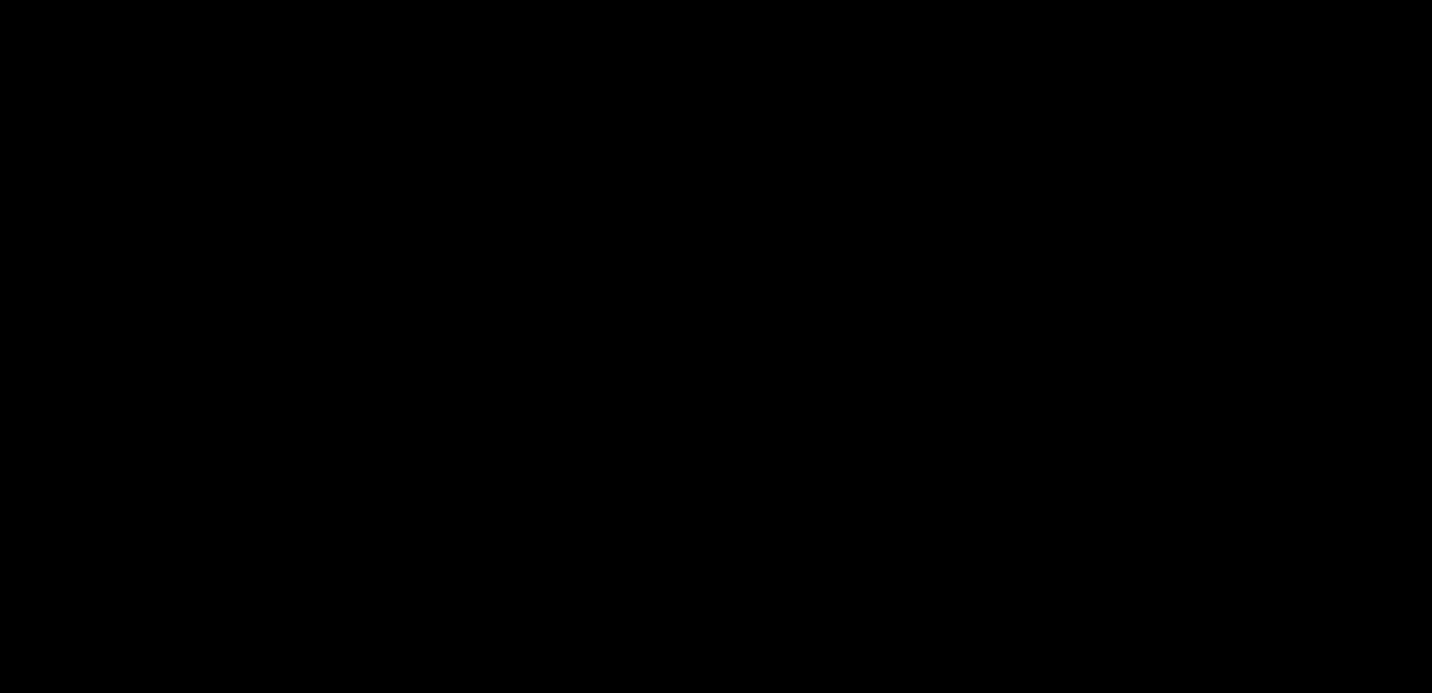 scroll, scrollTop: 0, scrollLeft: 0, axis: both 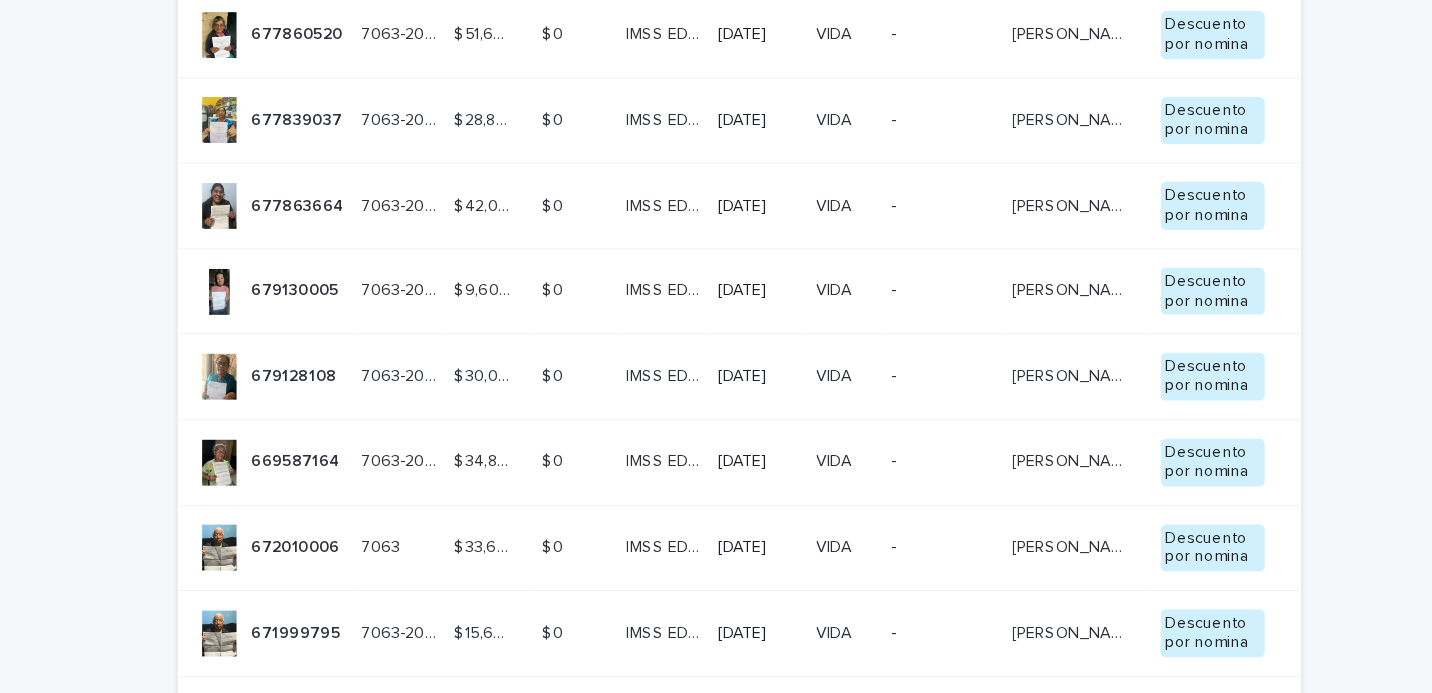 click on "IMSS EDO MEX IMSS EDO MEX" at bounding box center (649, 403) 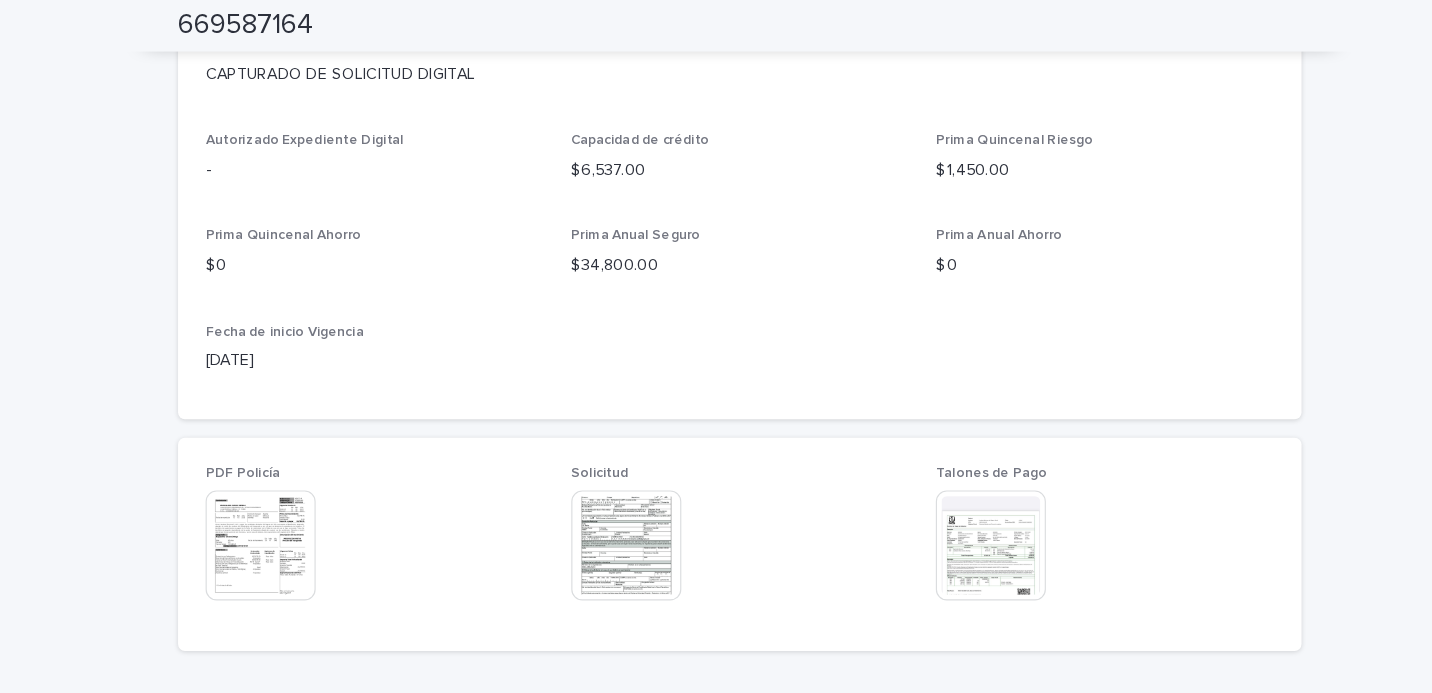 scroll, scrollTop: 829, scrollLeft: 0, axis: vertical 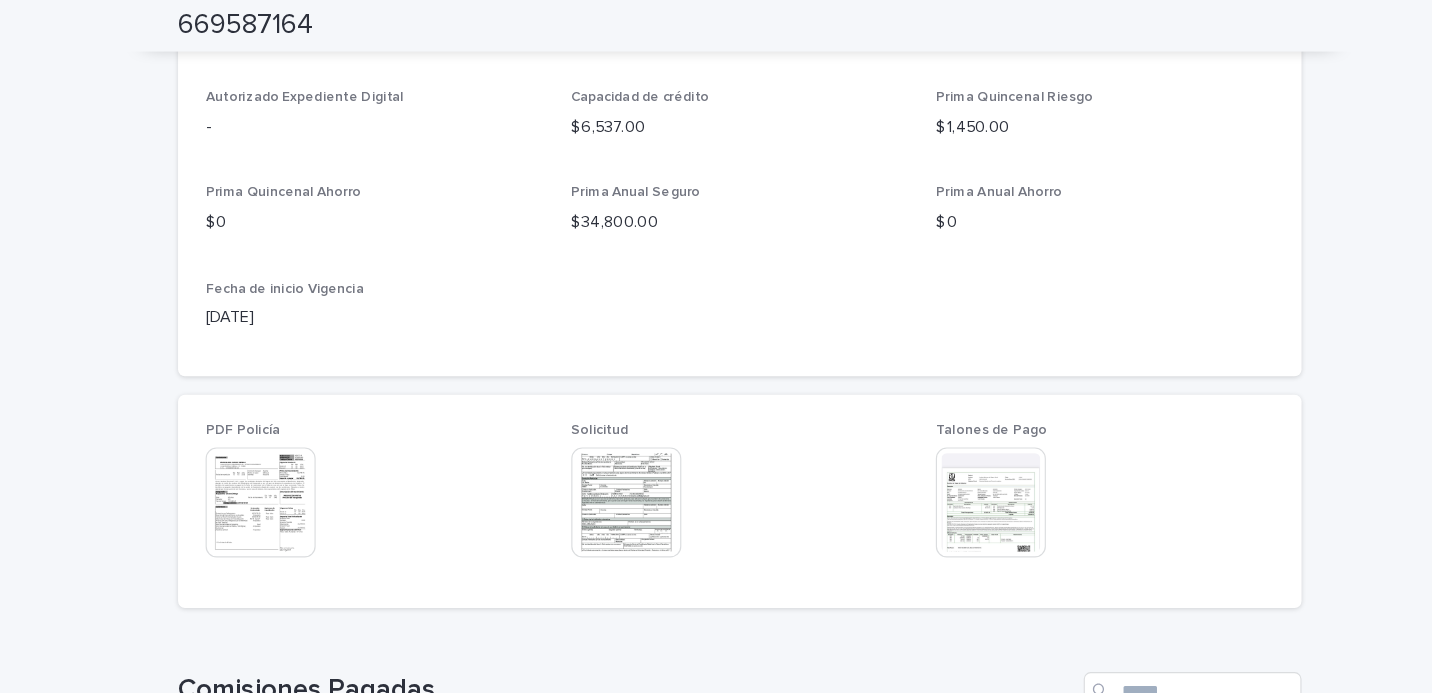 click at bounding box center [935, 438] 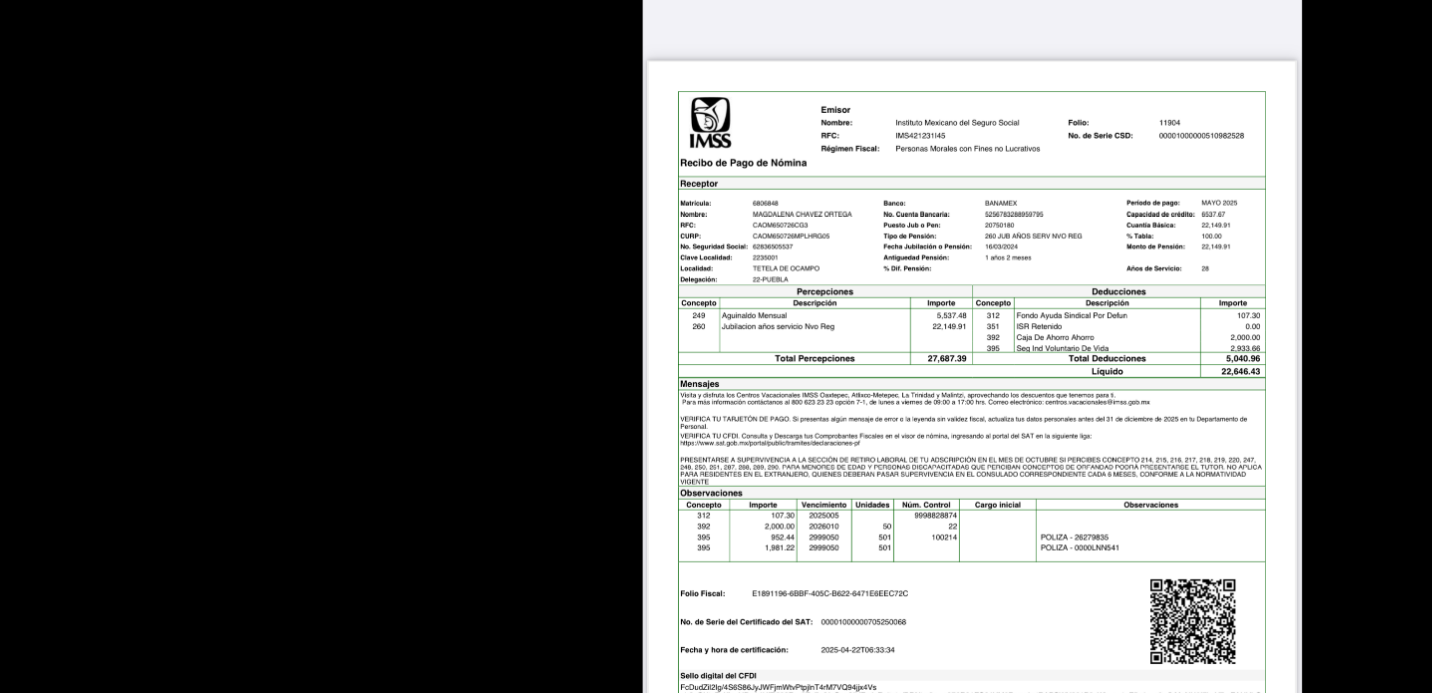 scroll, scrollTop: 0, scrollLeft: 0, axis: both 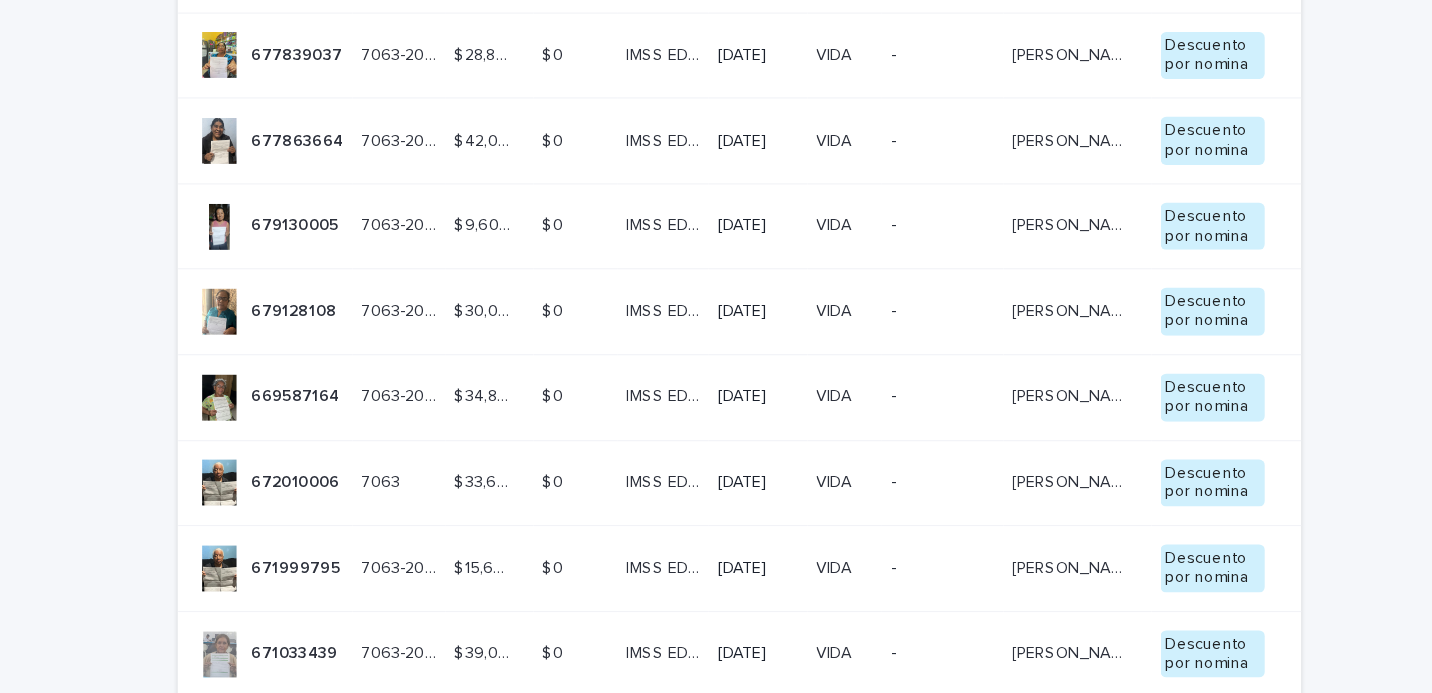 click on "672010006 672010006" at bounding box center (328, 421) 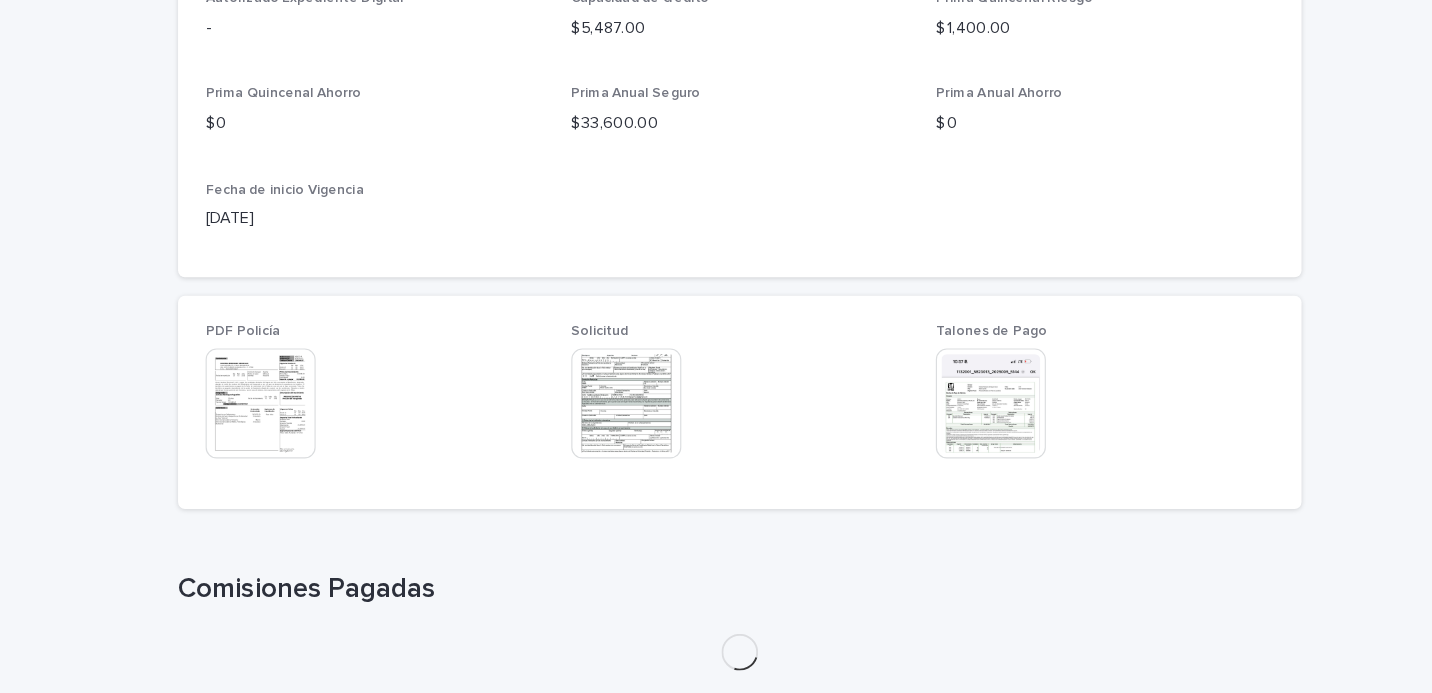 scroll, scrollTop: 829, scrollLeft: 0, axis: vertical 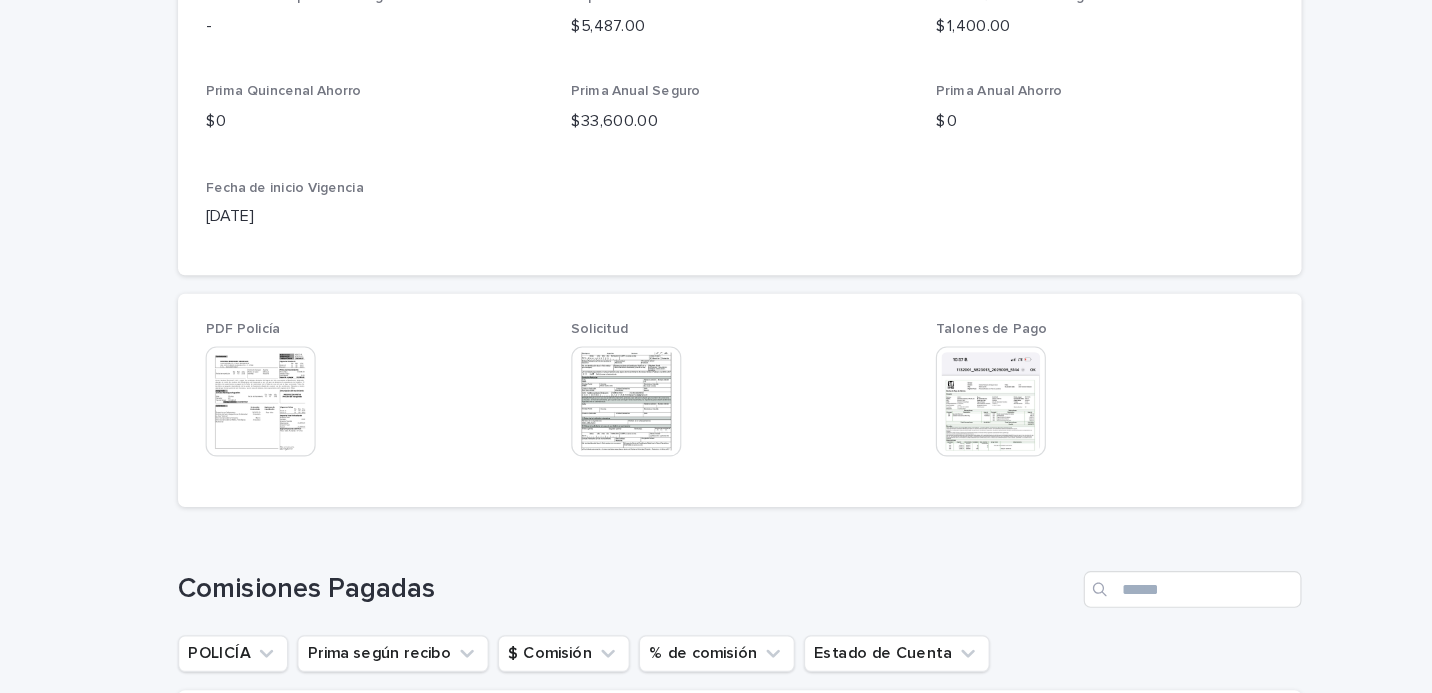 click at bounding box center (298, 438) 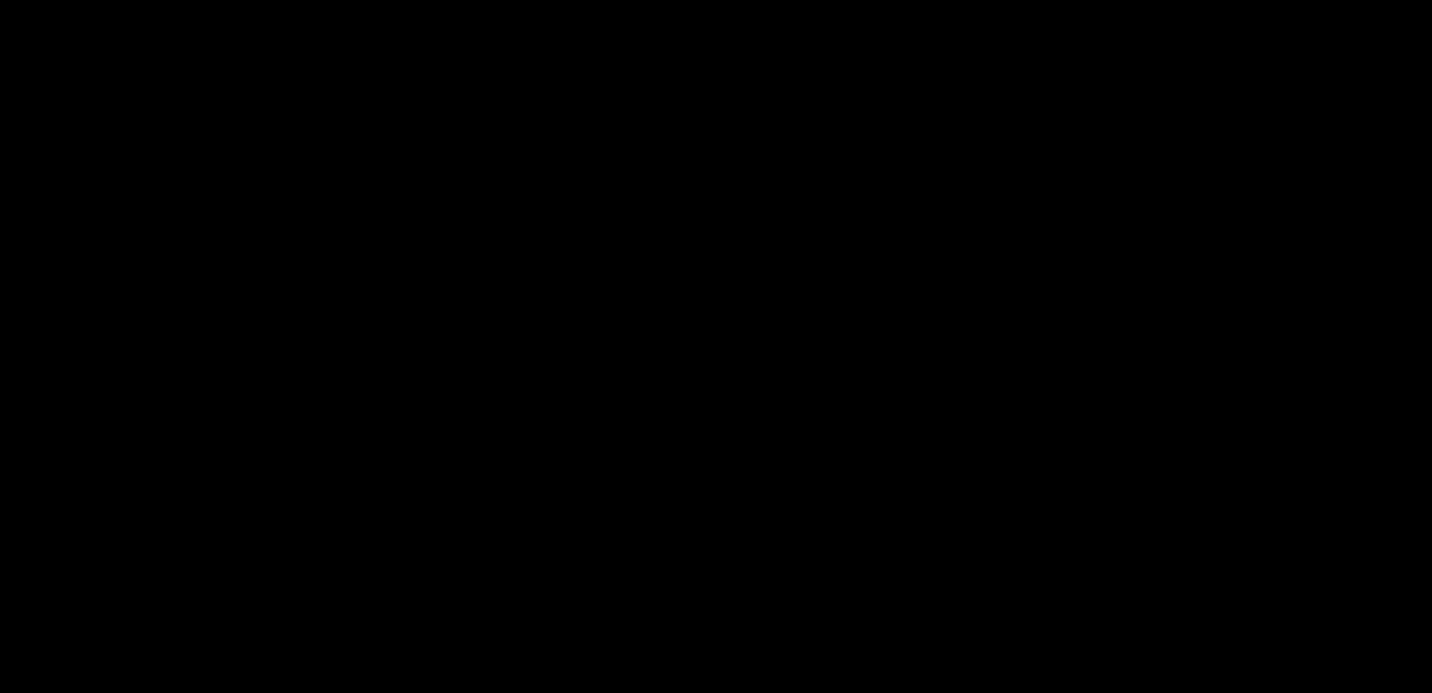 scroll, scrollTop: 0, scrollLeft: 0, axis: both 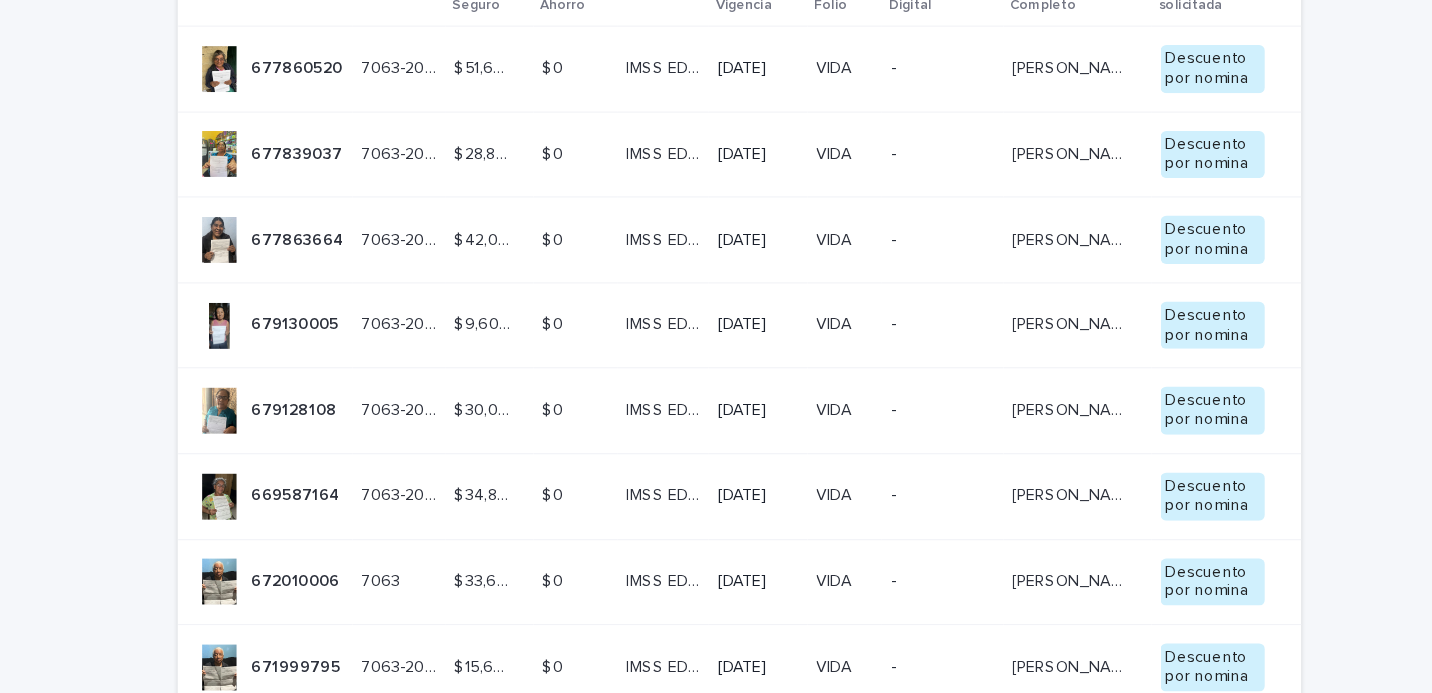 click on "$33,600.00 $33,600.00" at bounding box center (497, 507) 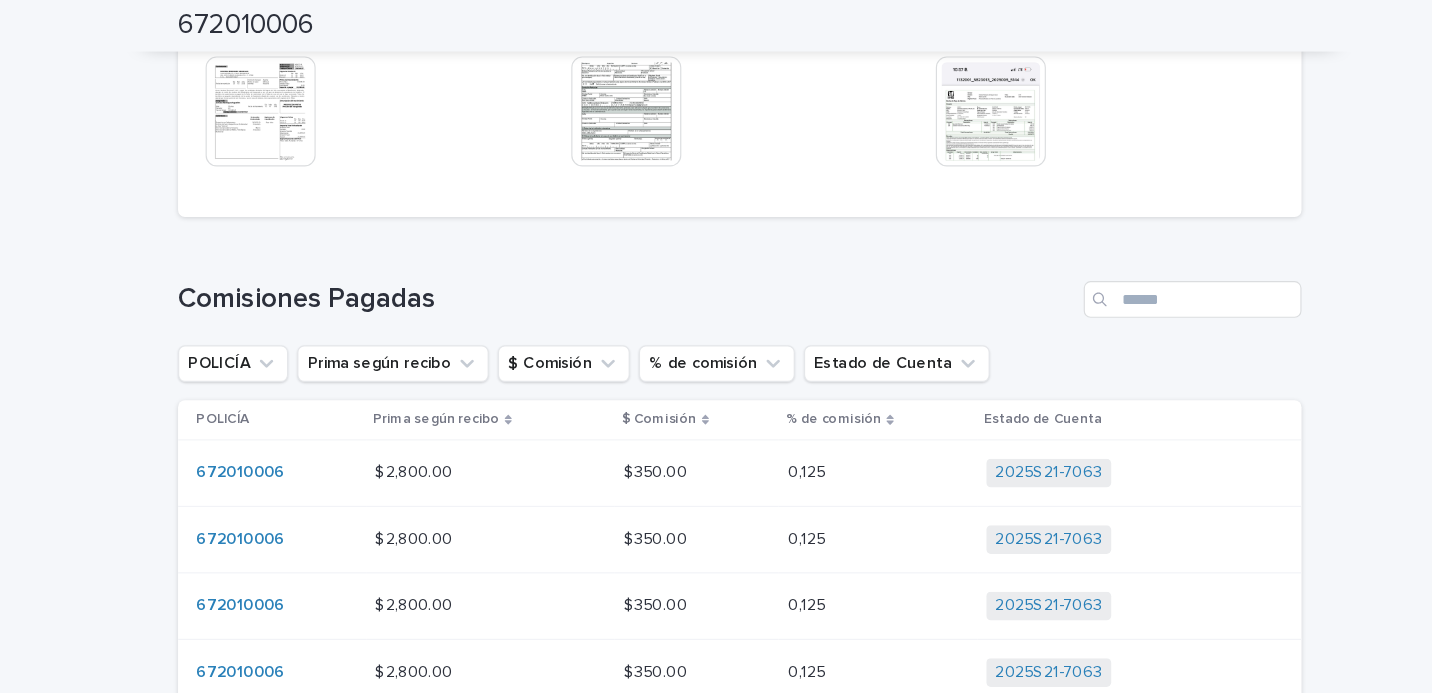 scroll, scrollTop: 1175, scrollLeft: 0, axis: vertical 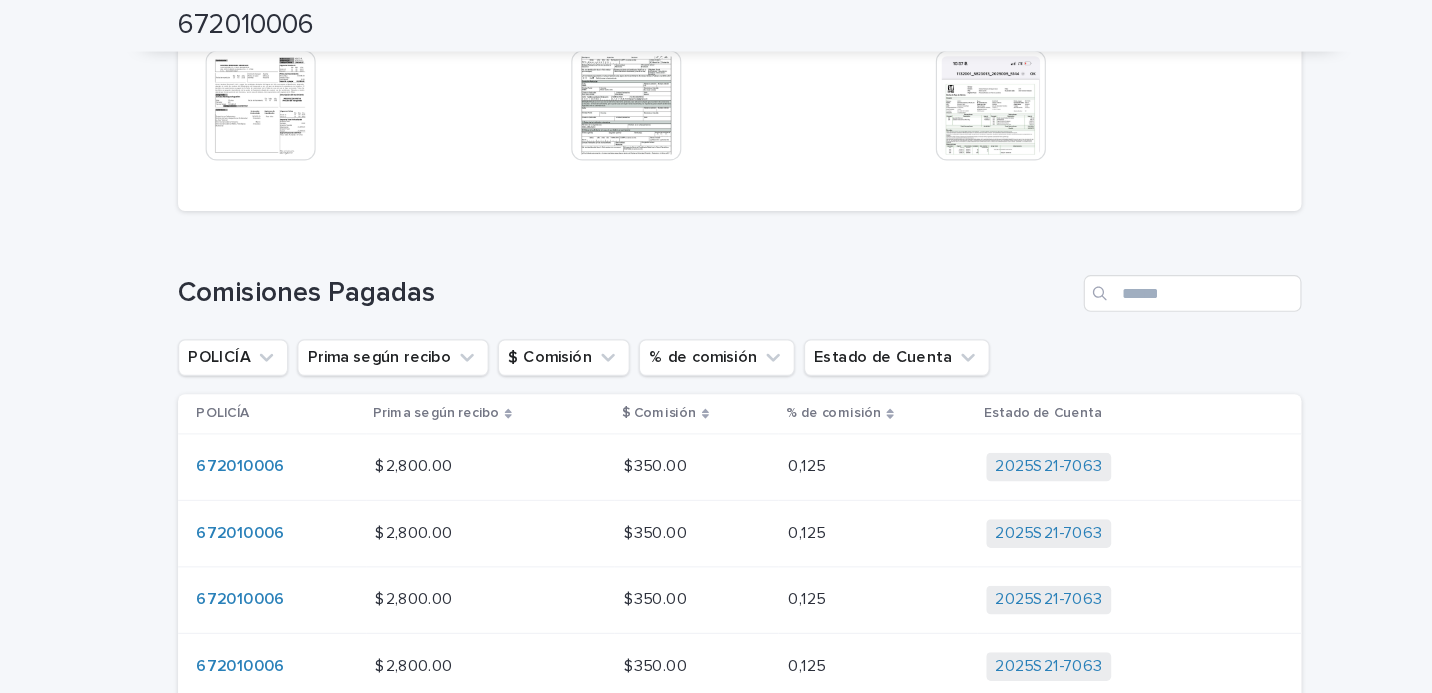 click at bounding box center [935, 92] 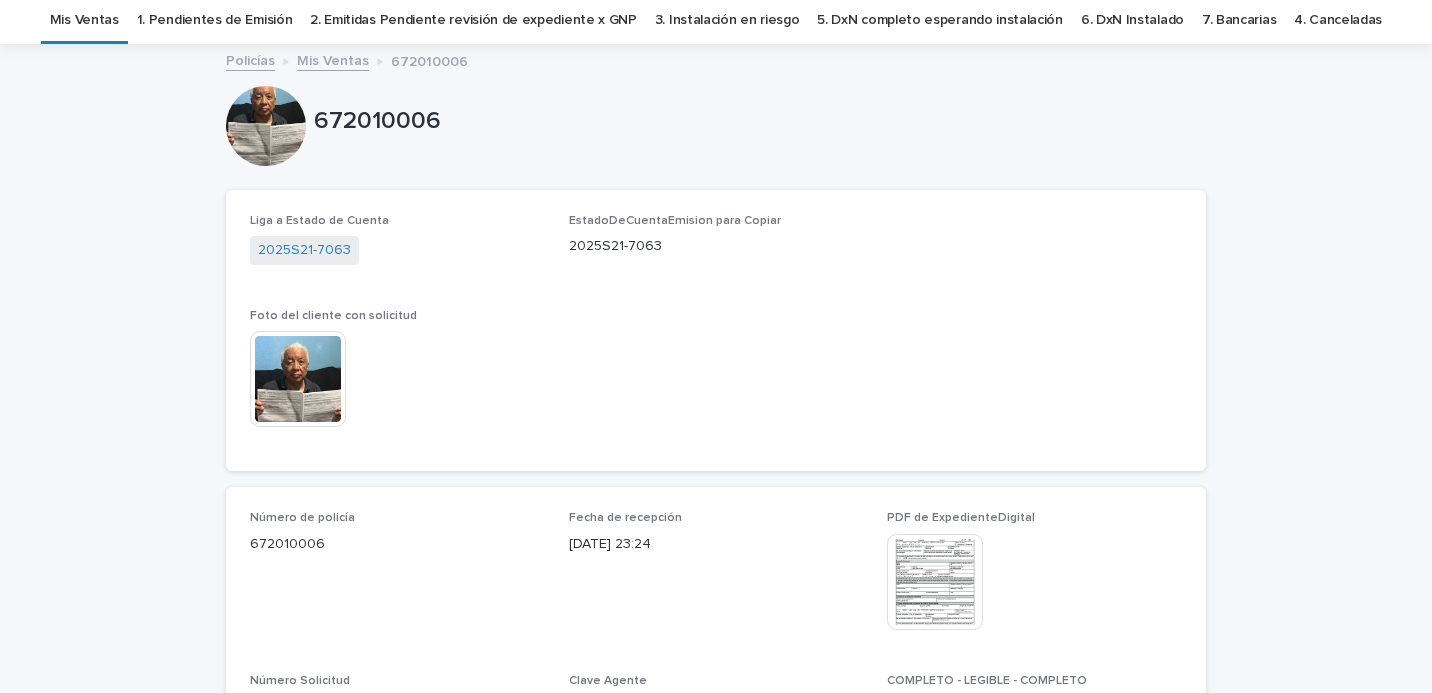 scroll, scrollTop: 0, scrollLeft: 0, axis: both 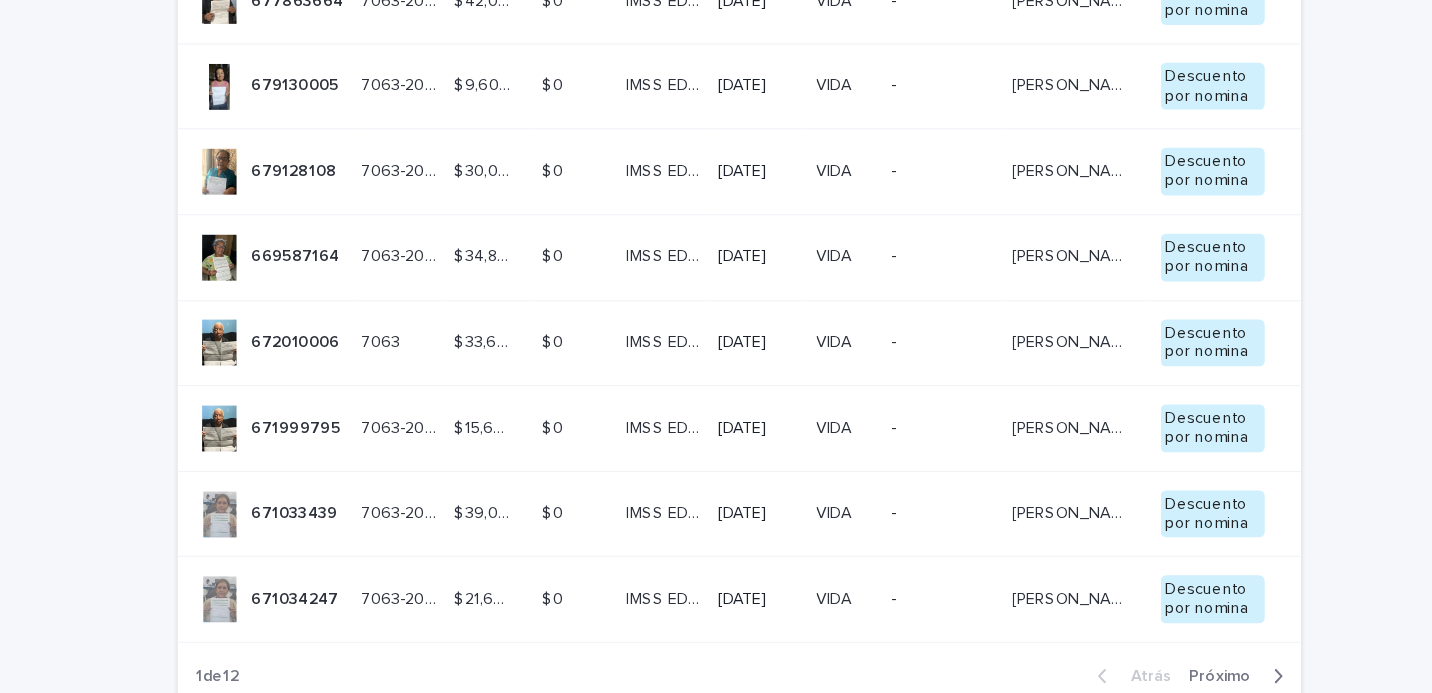 click on "671999795 671999795" at bounding box center (302, 374) 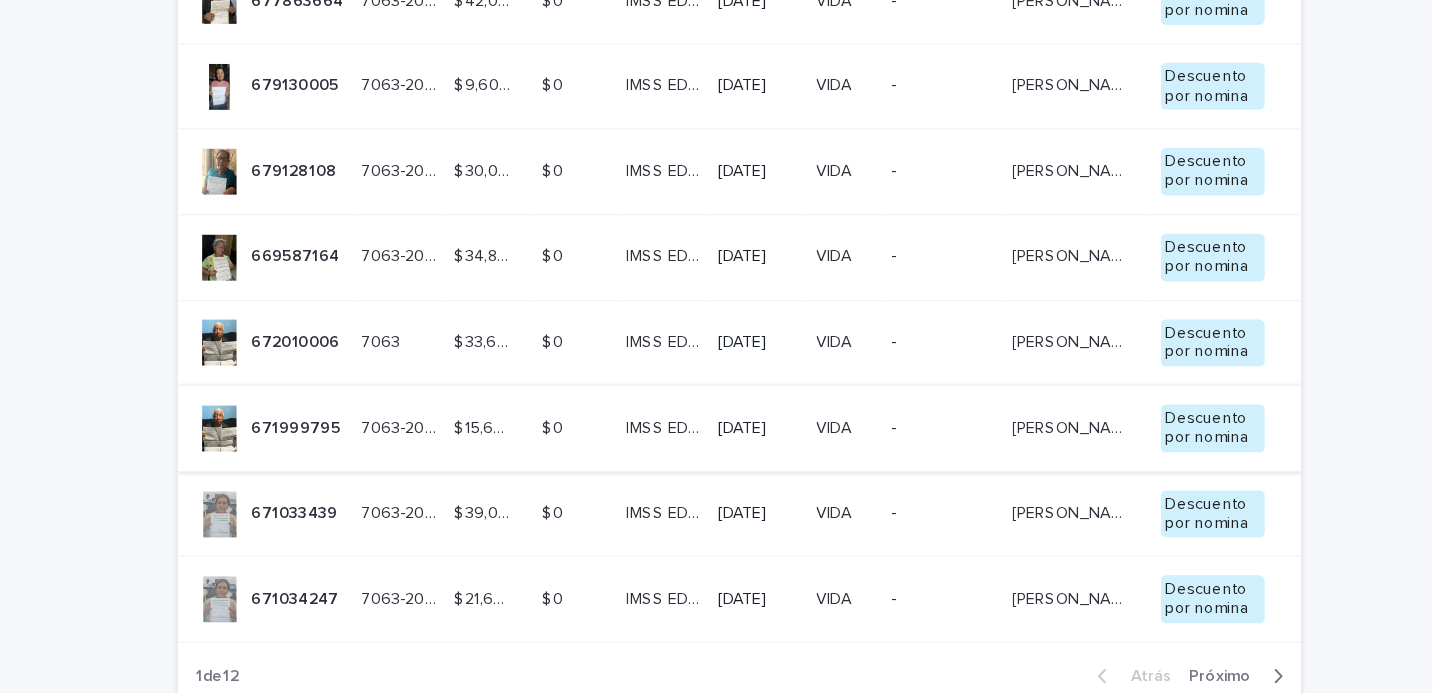 scroll, scrollTop: 0, scrollLeft: 0, axis: both 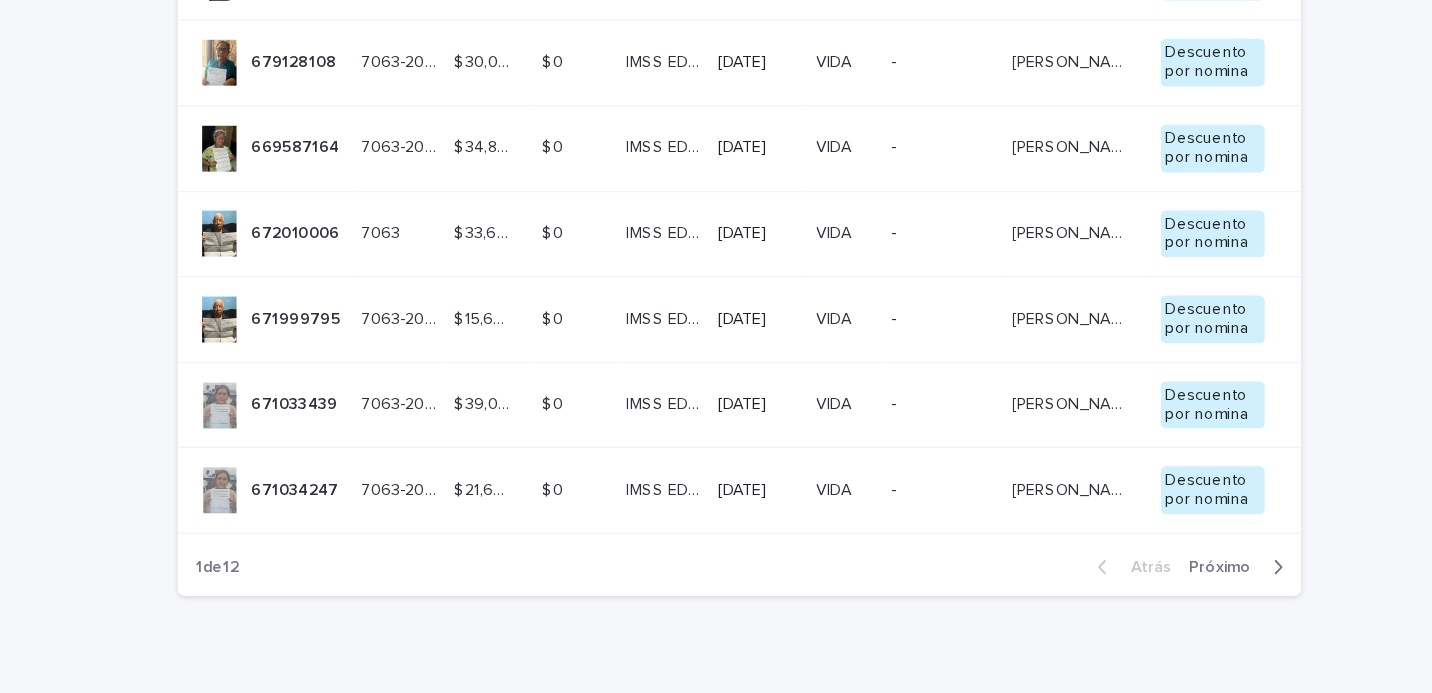 click on "7063-2025-s20-10 7063-2025-s20-10" at bounding box center [418, 353] 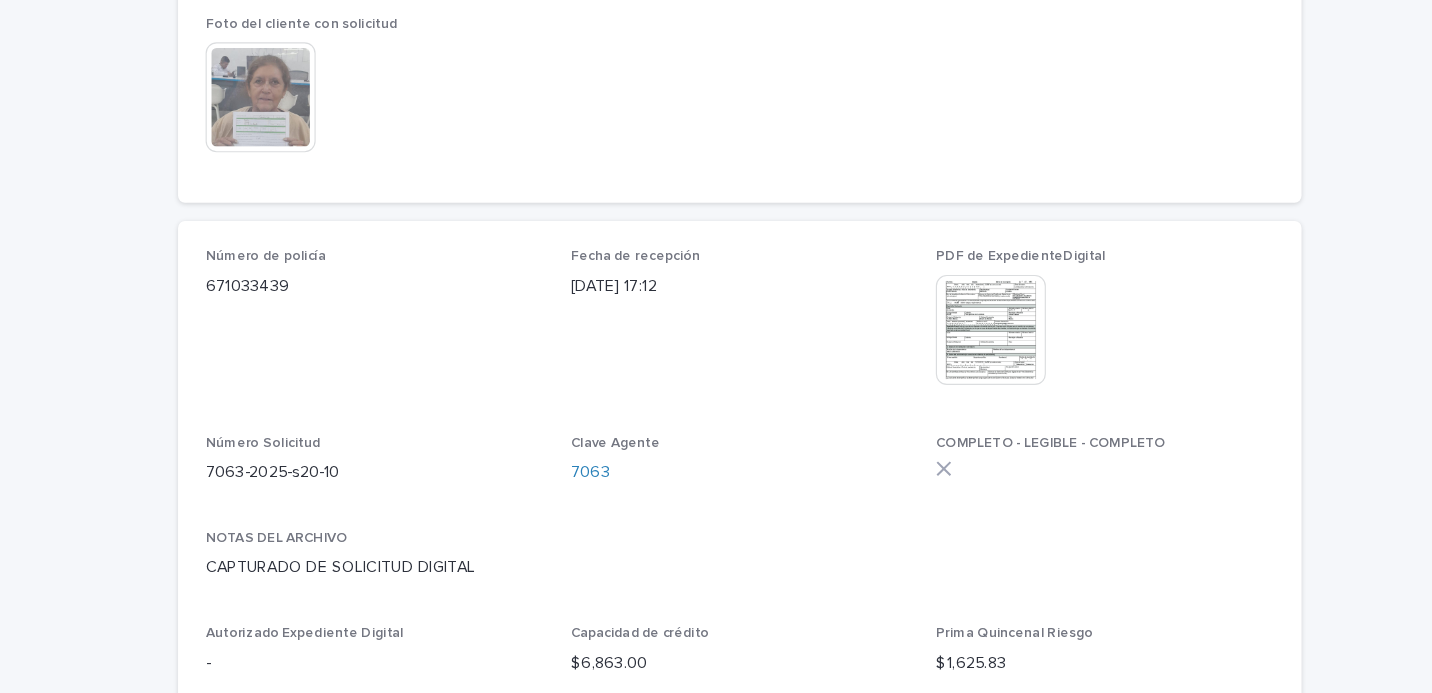 scroll, scrollTop: 312, scrollLeft: 0, axis: vertical 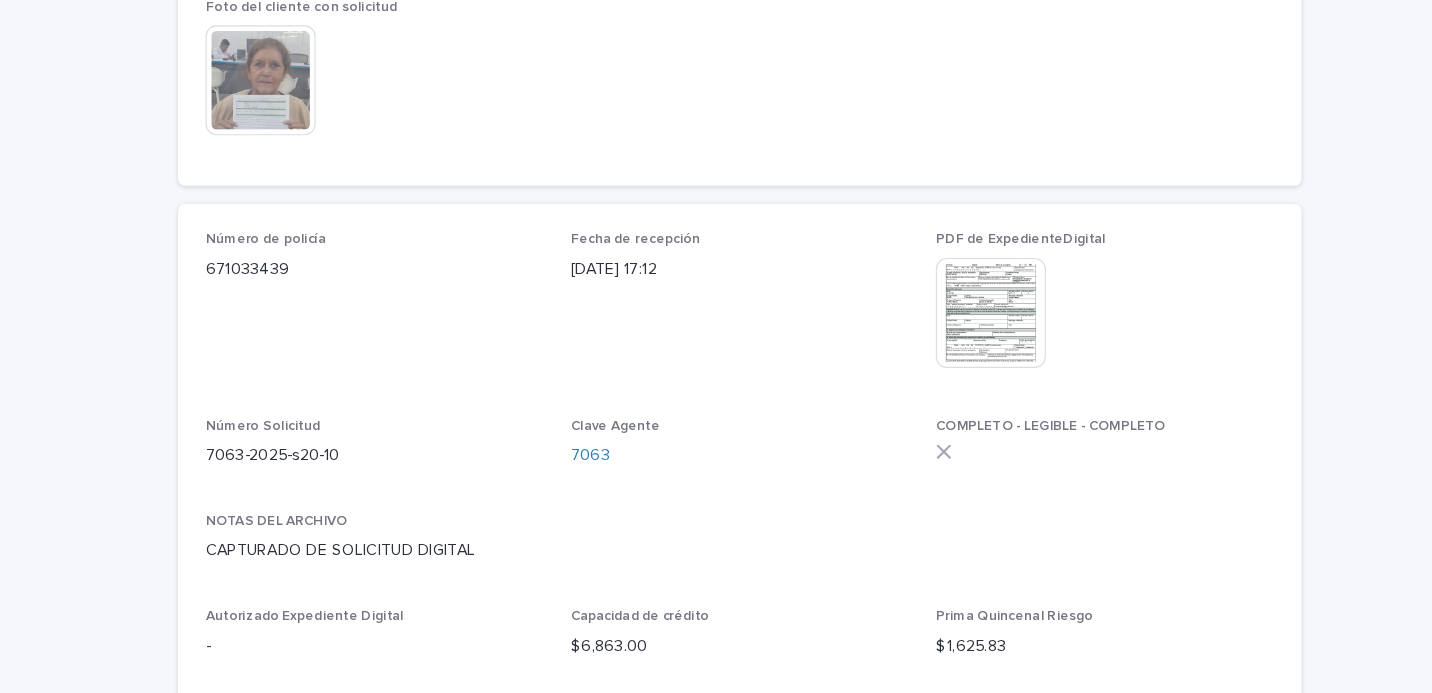 click on "671033439" at bounding box center (286, 299) 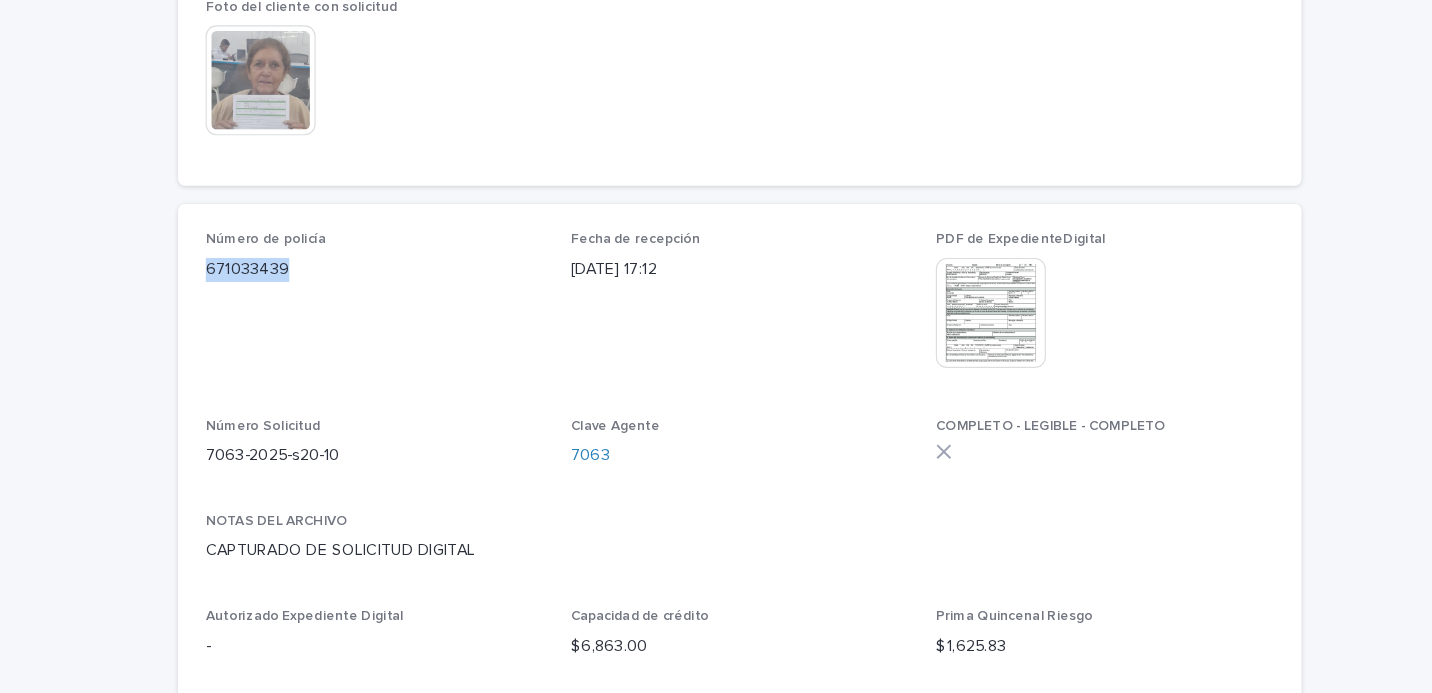 click on "671033439" at bounding box center (286, 299) 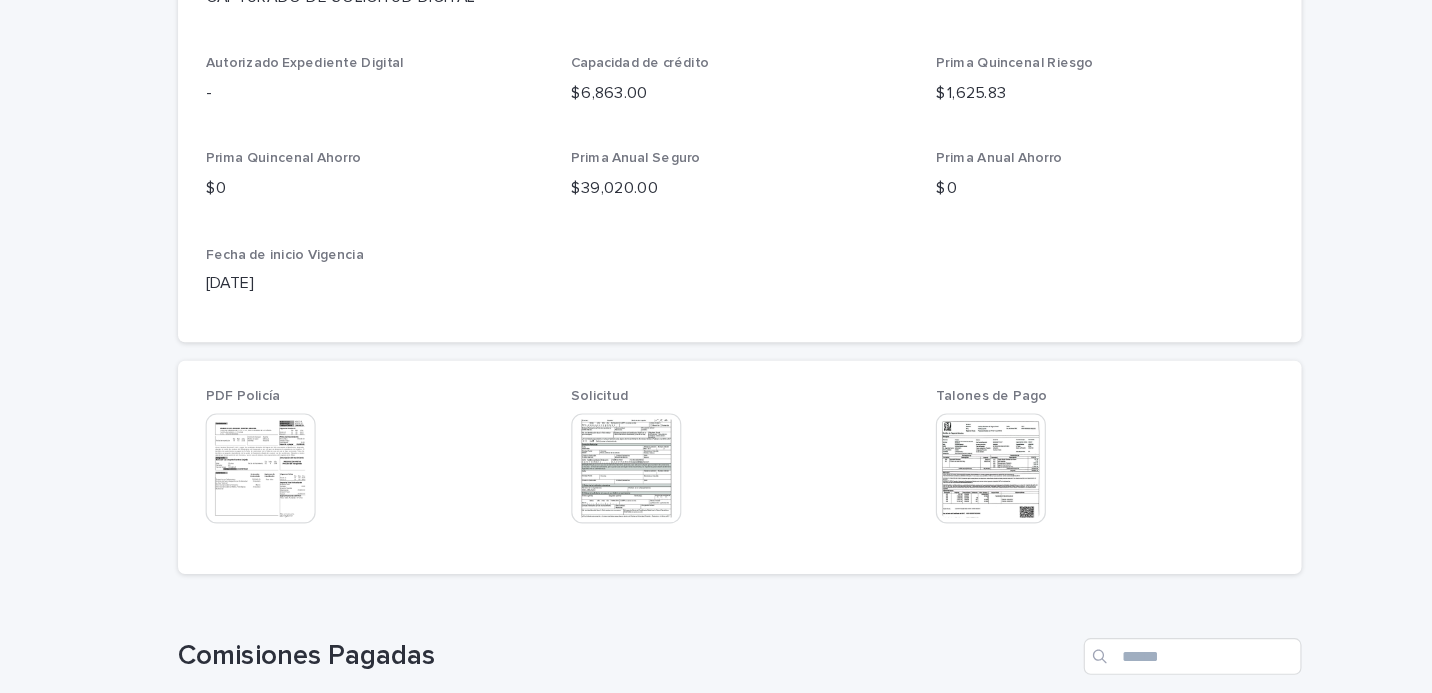 scroll, scrollTop: 852, scrollLeft: 0, axis: vertical 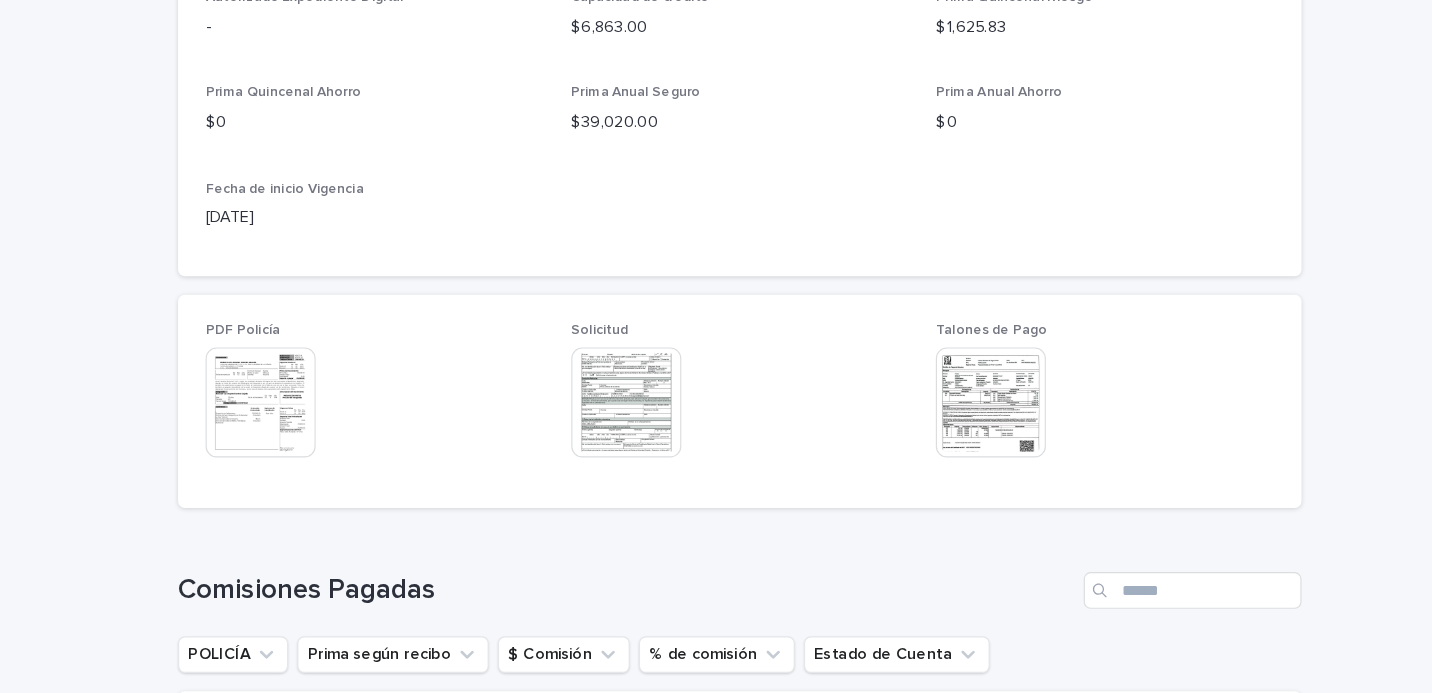 click at bounding box center (298, 415) 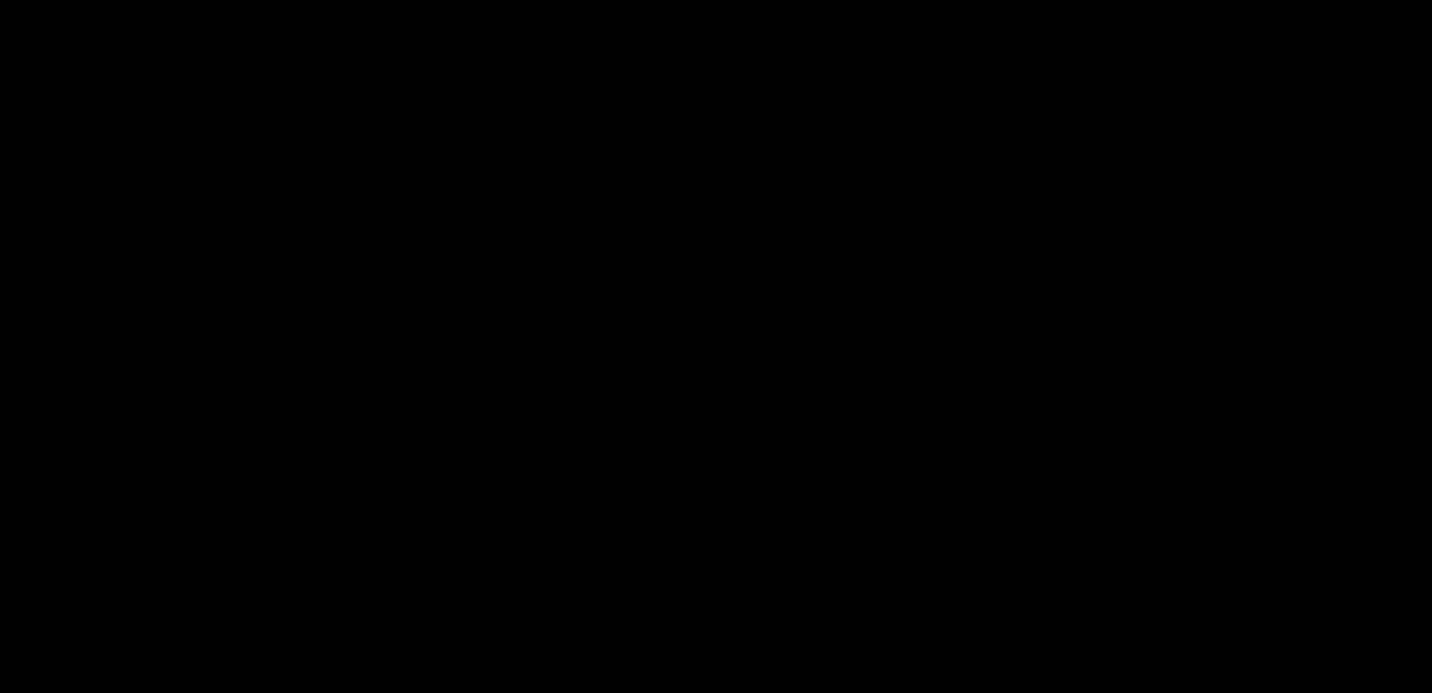 scroll, scrollTop: 0, scrollLeft: 0, axis: both 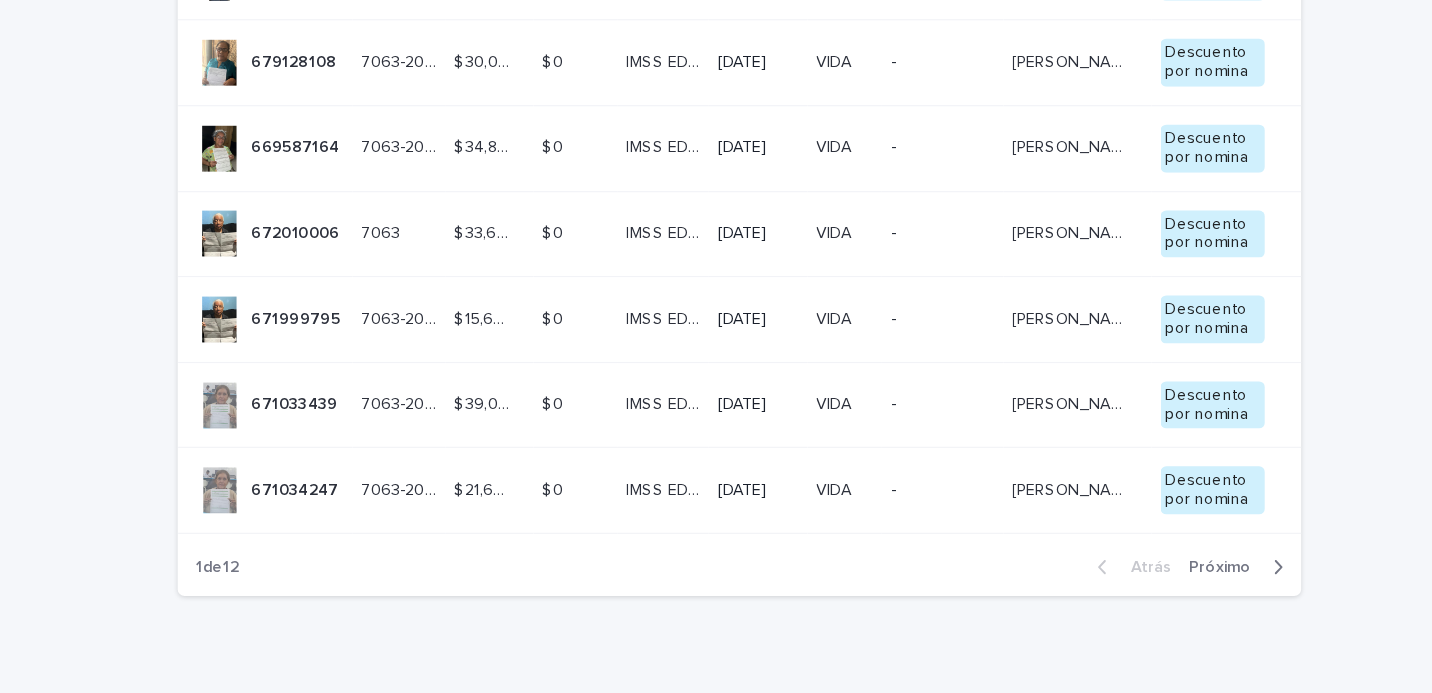 click on "IMSS EDO MEX IMSS EDO MEX" at bounding box center (649, 353) 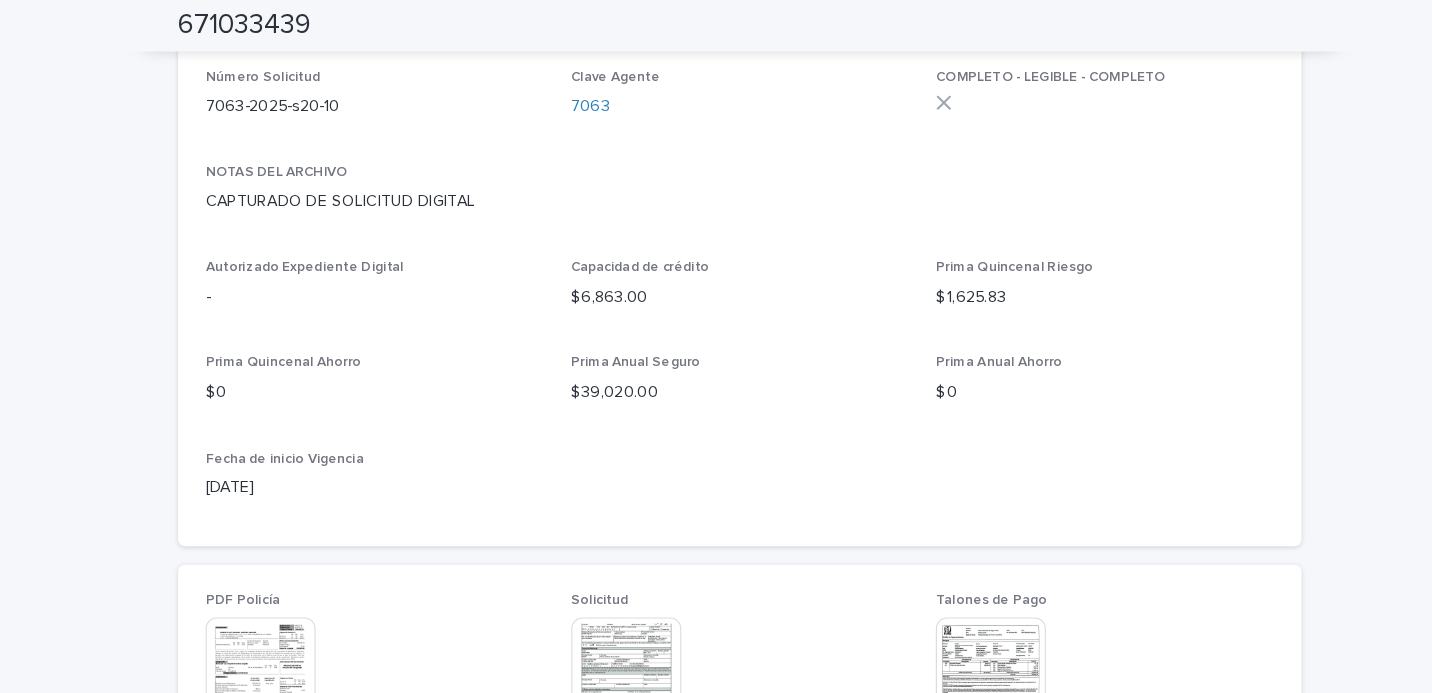 scroll, scrollTop: 730, scrollLeft: 0, axis: vertical 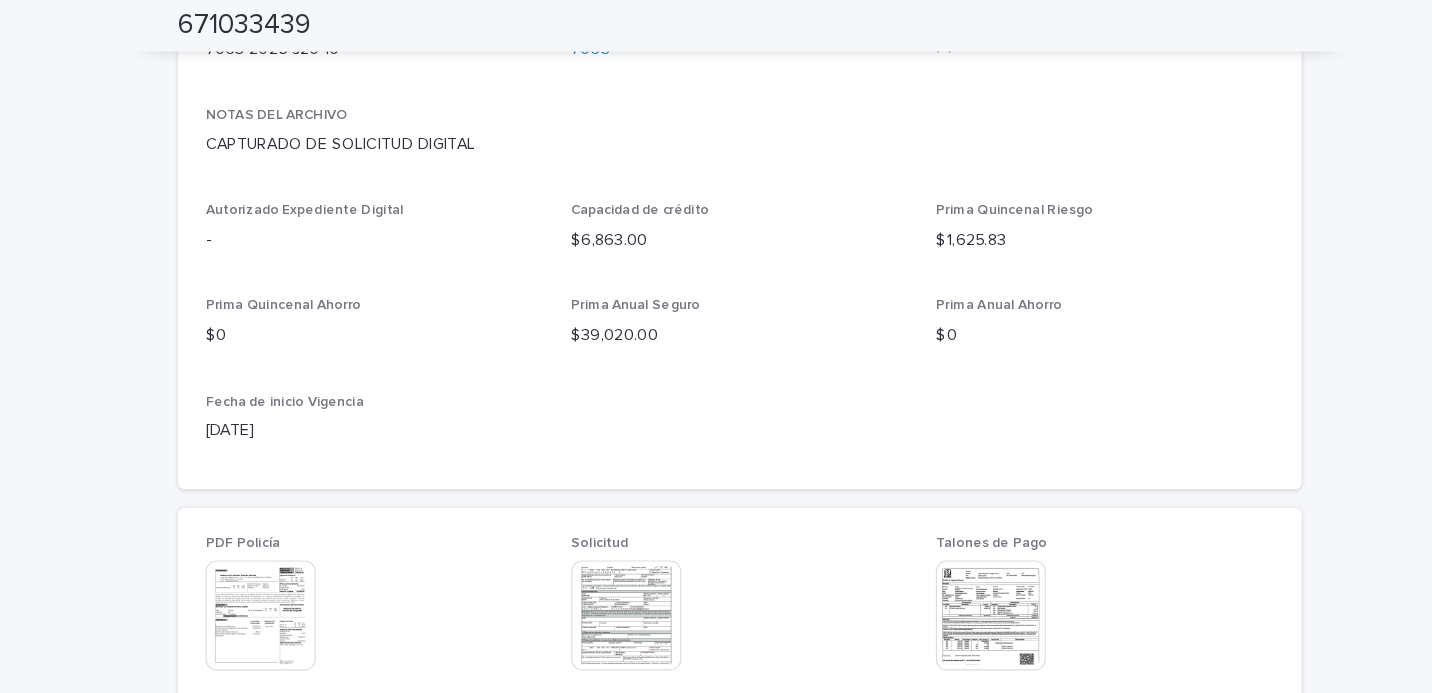 click at bounding box center (935, 537) 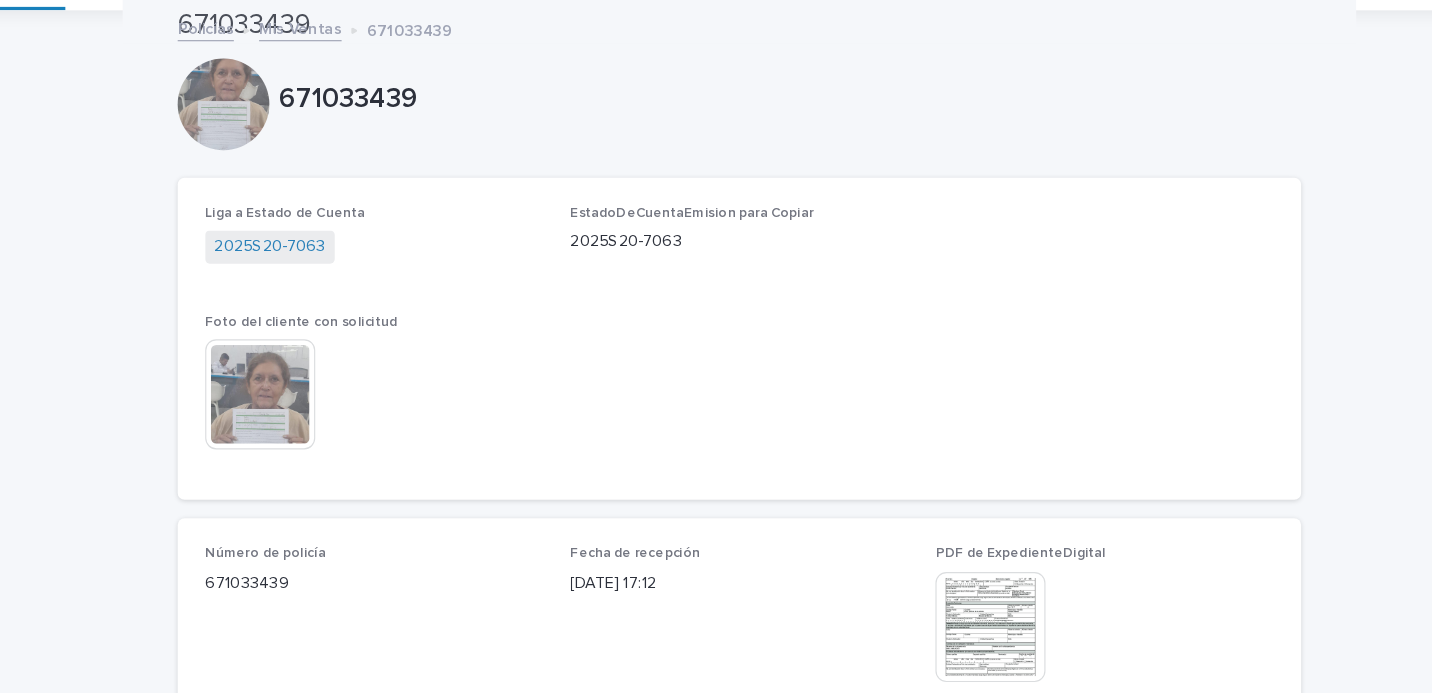 scroll, scrollTop: 0, scrollLeft: 0, axis: both 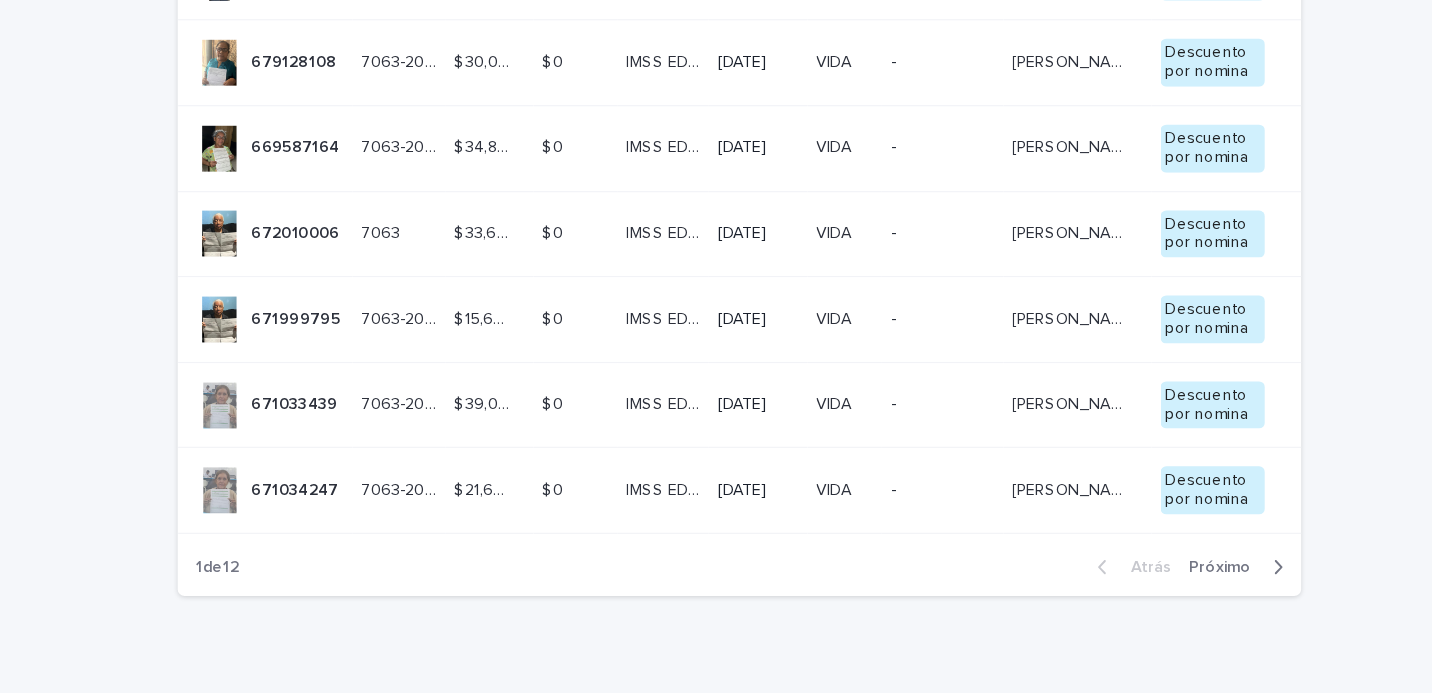 click on "Próximo" at bounding box center [1134, 495] 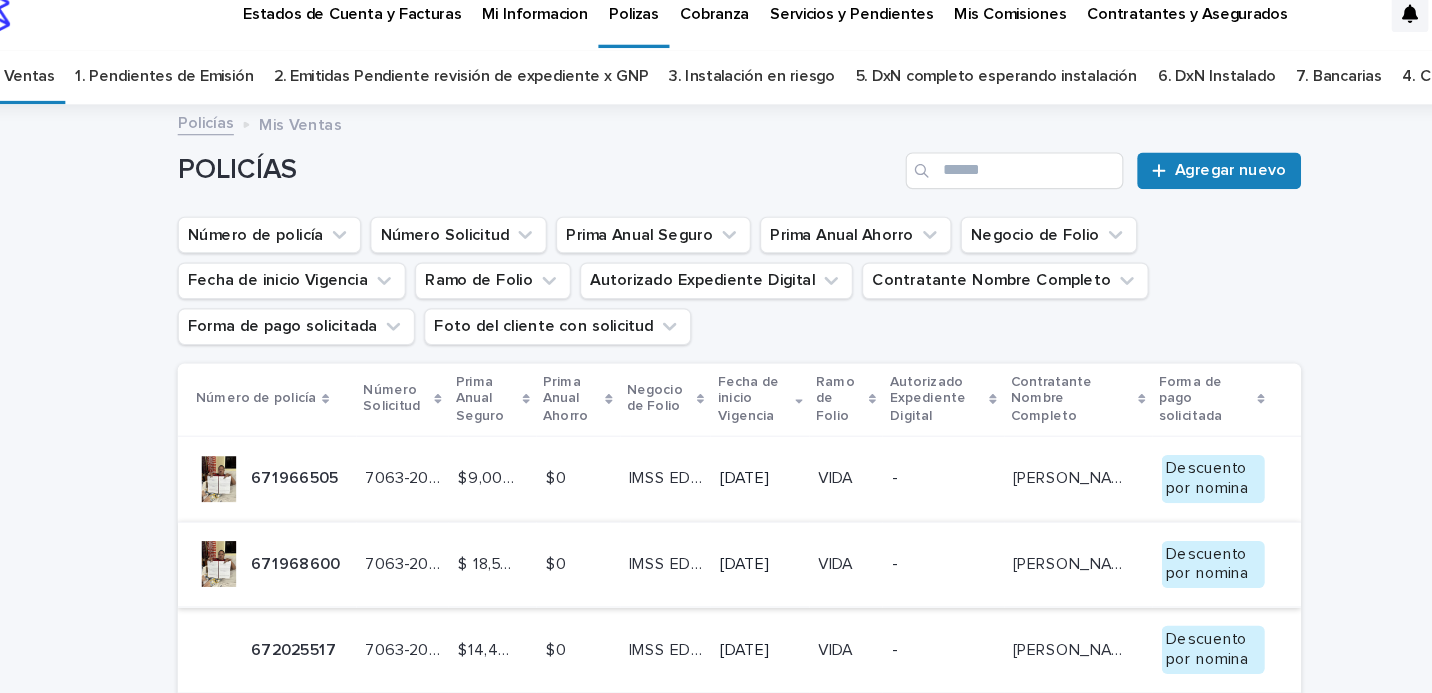 scroll, scrollTop: 24, scrollLeft: 0, axis: vertical 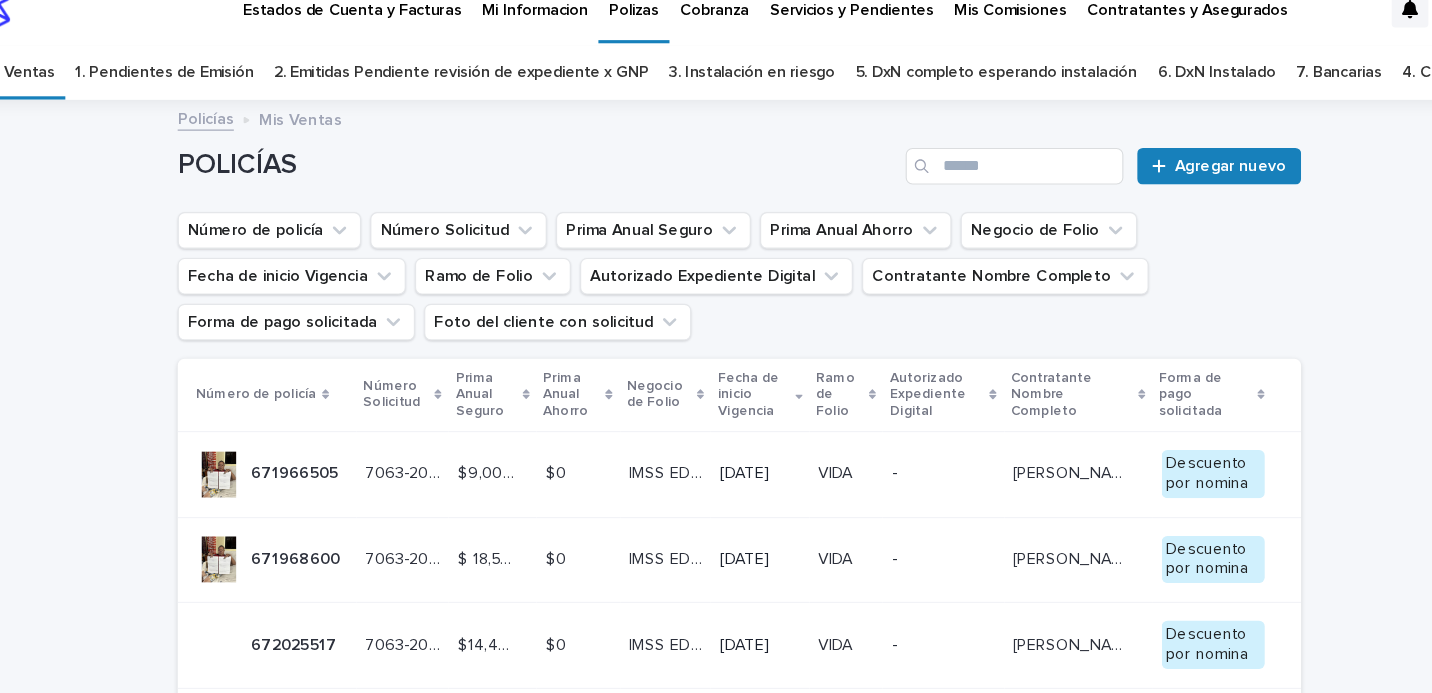 click on "$9,000.00 $9,000.00" at bounding box center (500, 413) 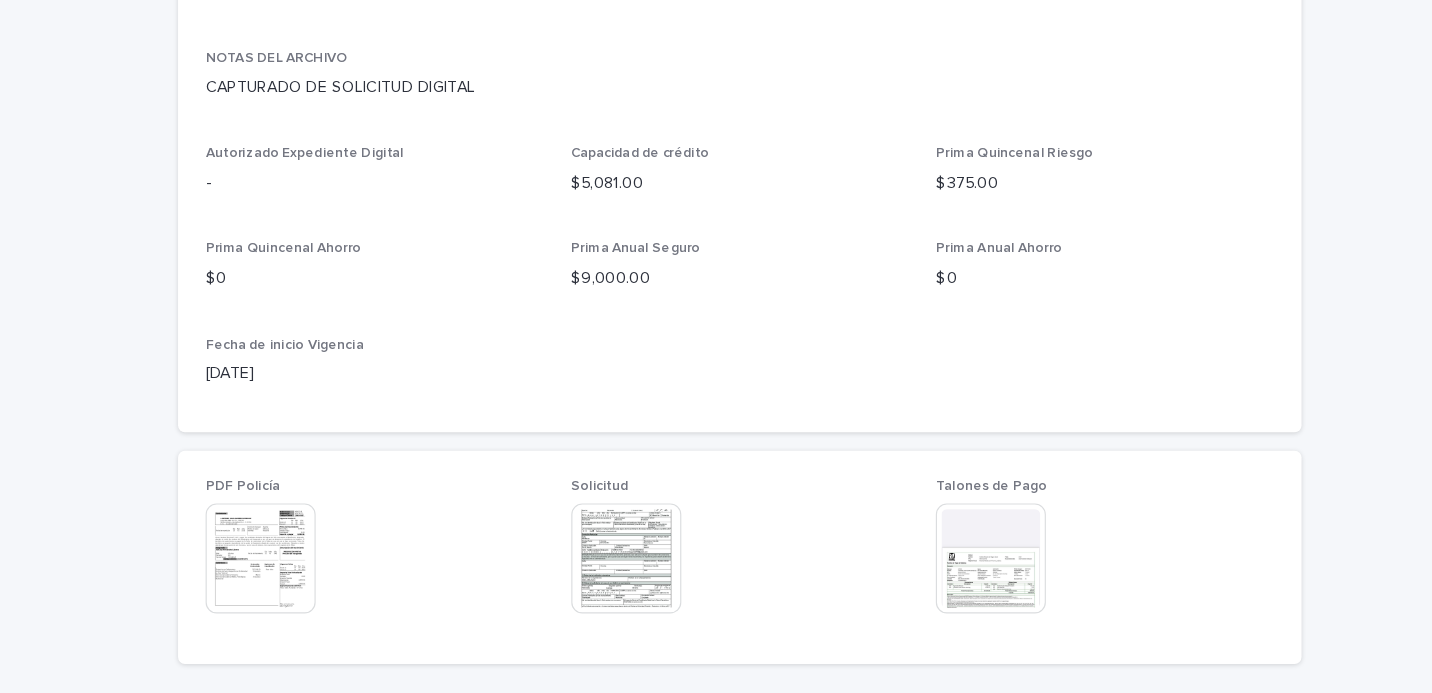 scroll, scrollTop: 777, scrollLeft: 0, axis: vertical 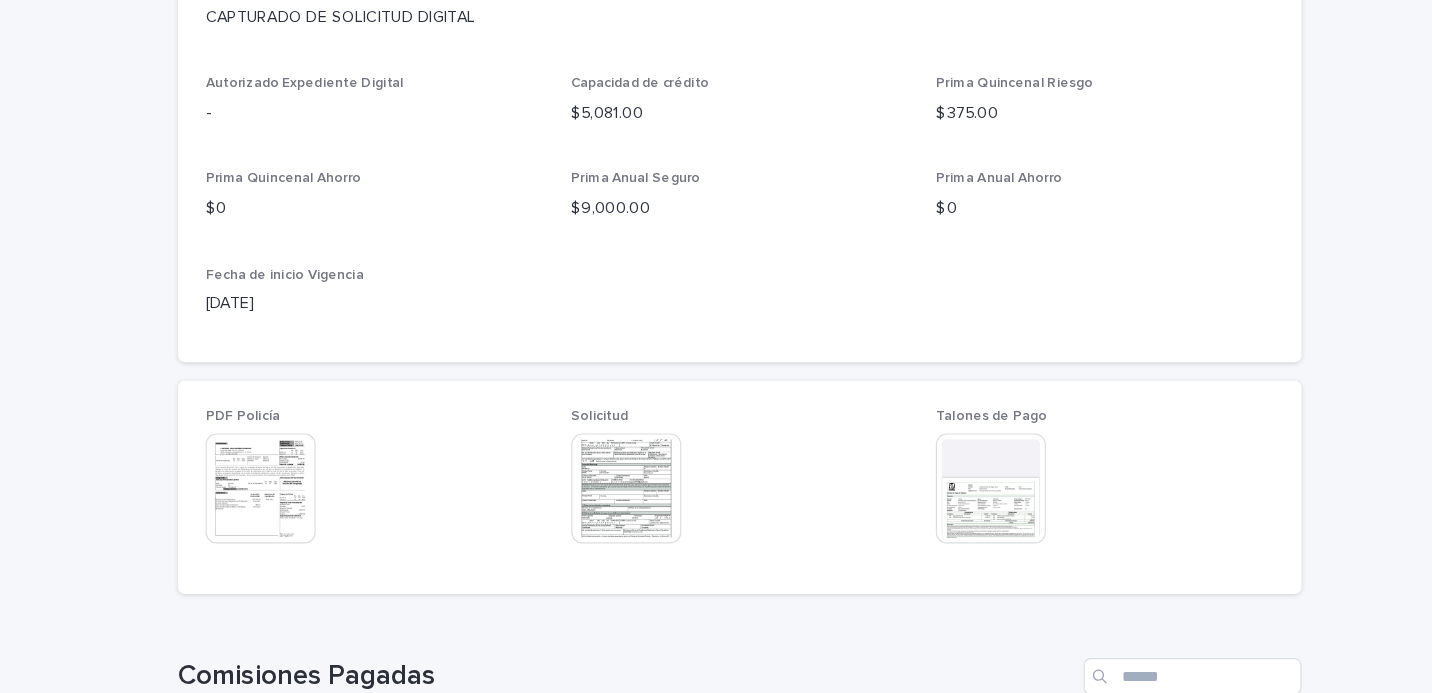 click at bounding box center [298, 490] 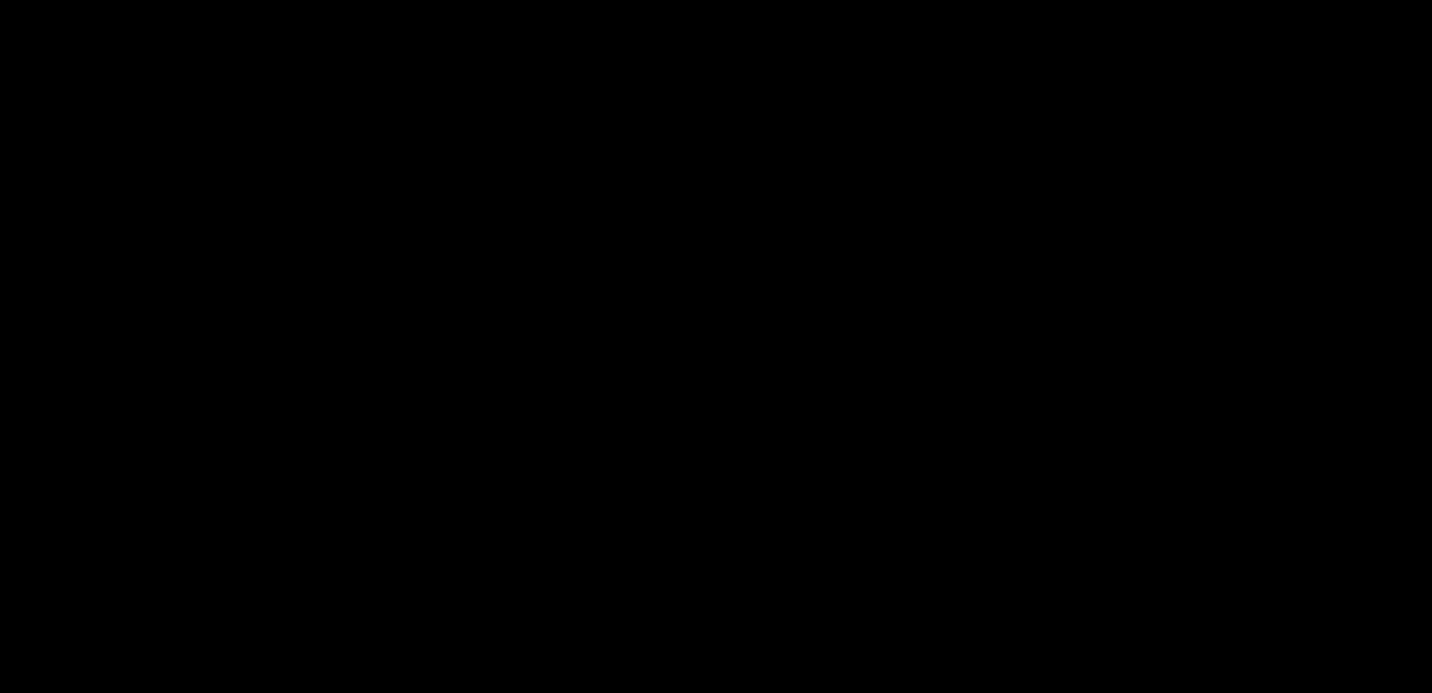 scroll, scrollTop: 0, scrollLeft: 0, axis: both 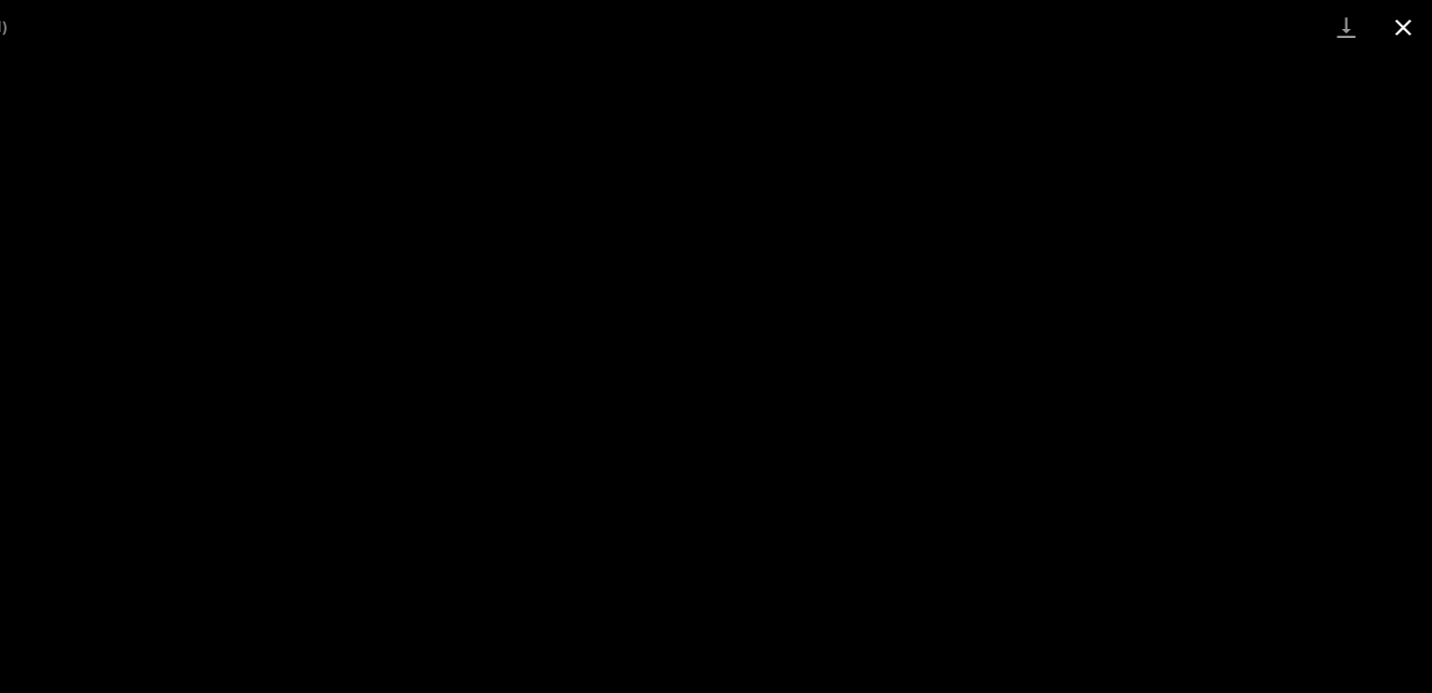 click at bounding box center [1407, 23] 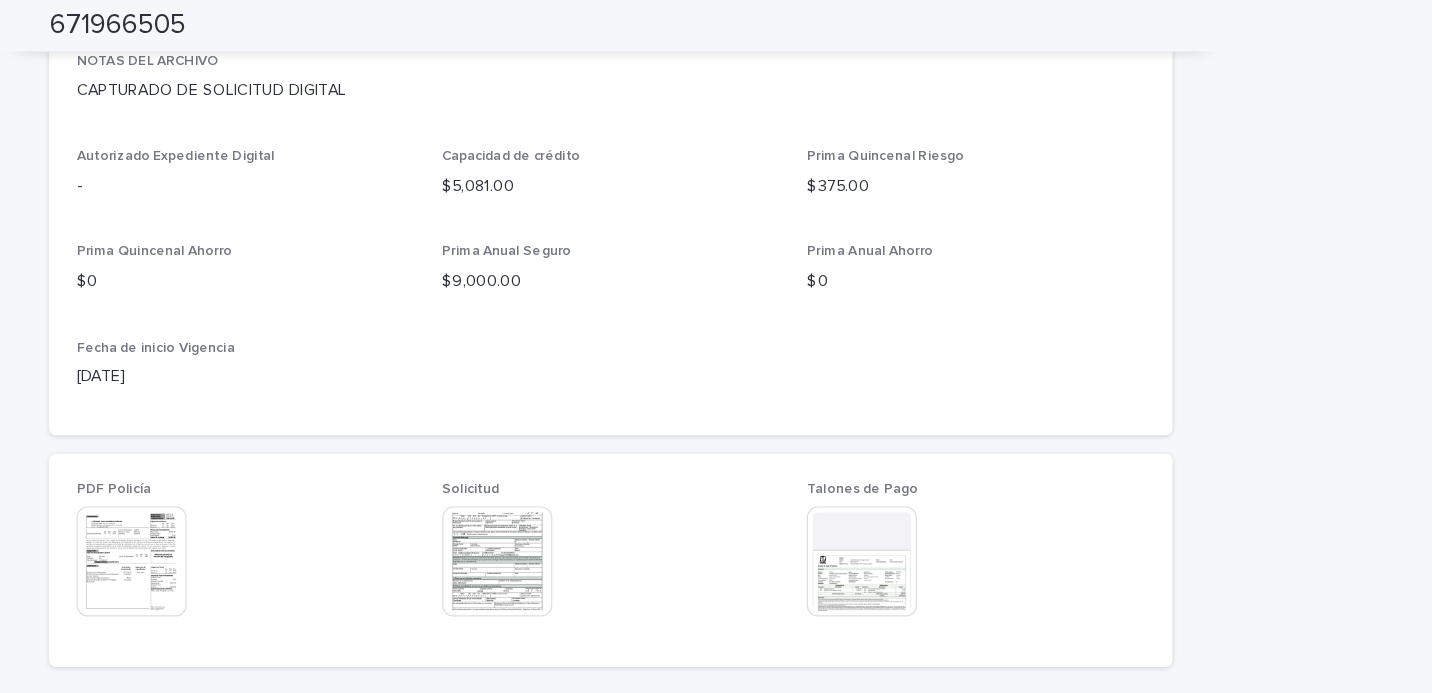 click at bounding box center (935, 490) 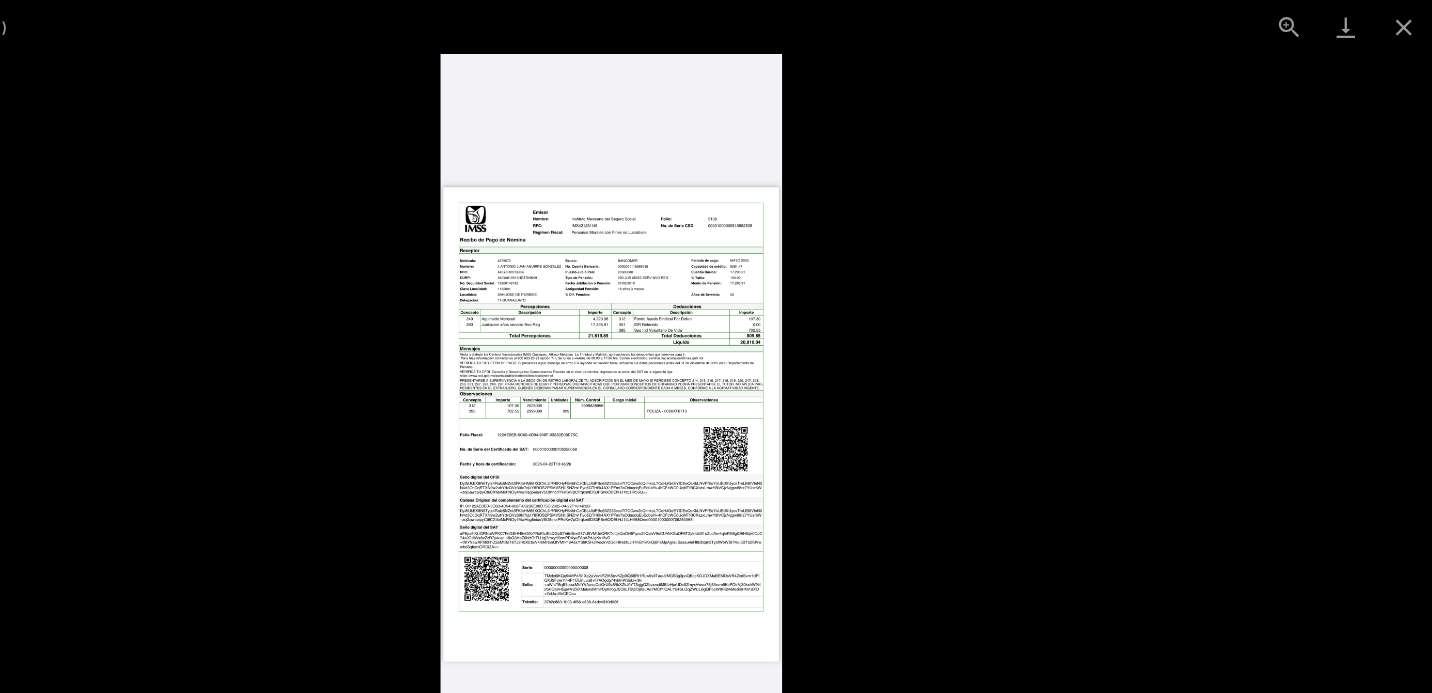 scroll, scrollTop: 0, scrollLeft: 0, axis: both 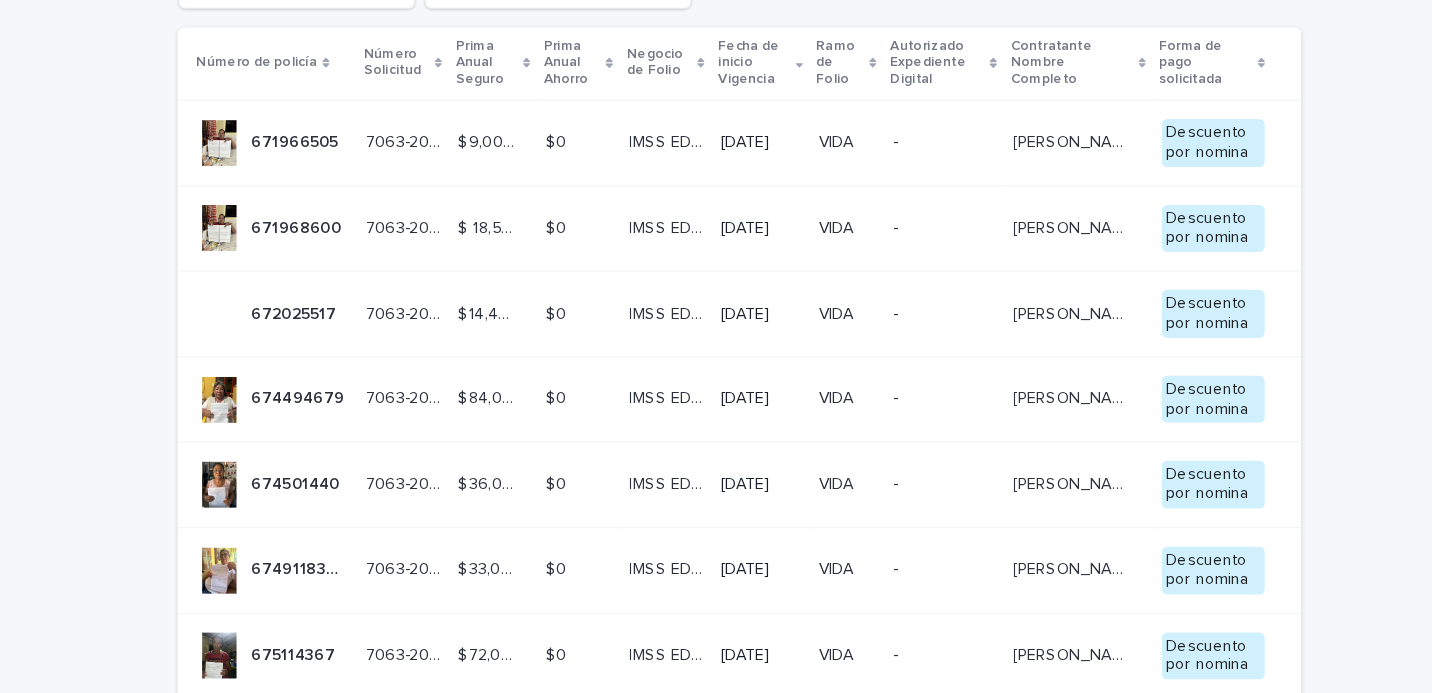 click on "$14,400.00 $14,400.00" at bounding box center [500, 274] 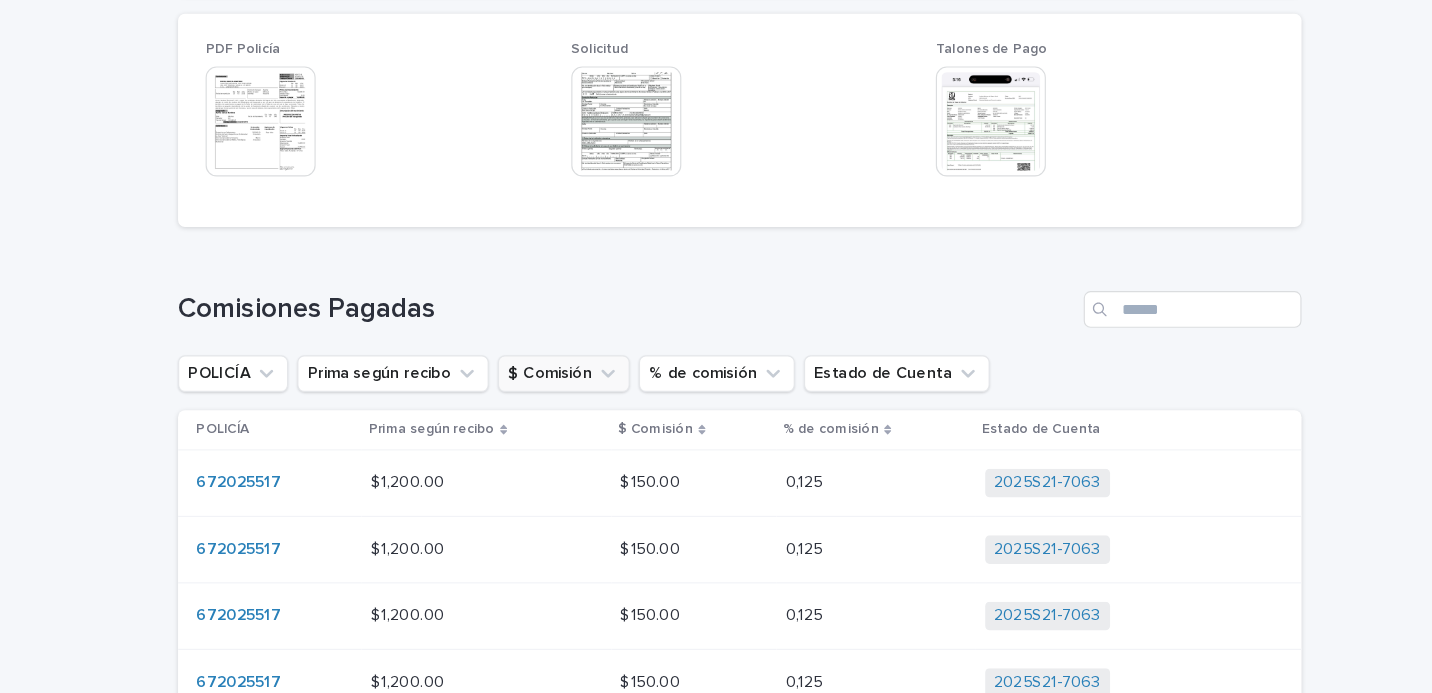 scroll, scrollTop: 1079, scrollLeft: 0, axis: vertical 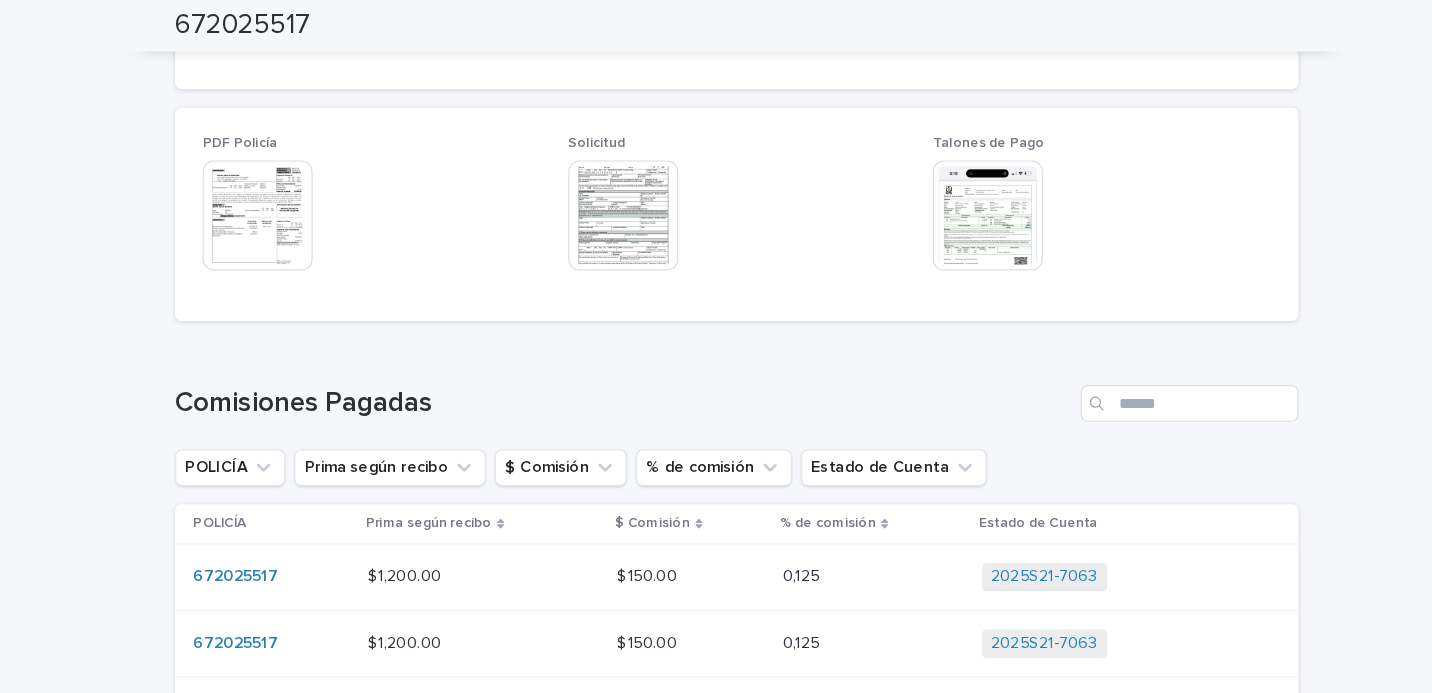 click at bounding box center (298, 188) 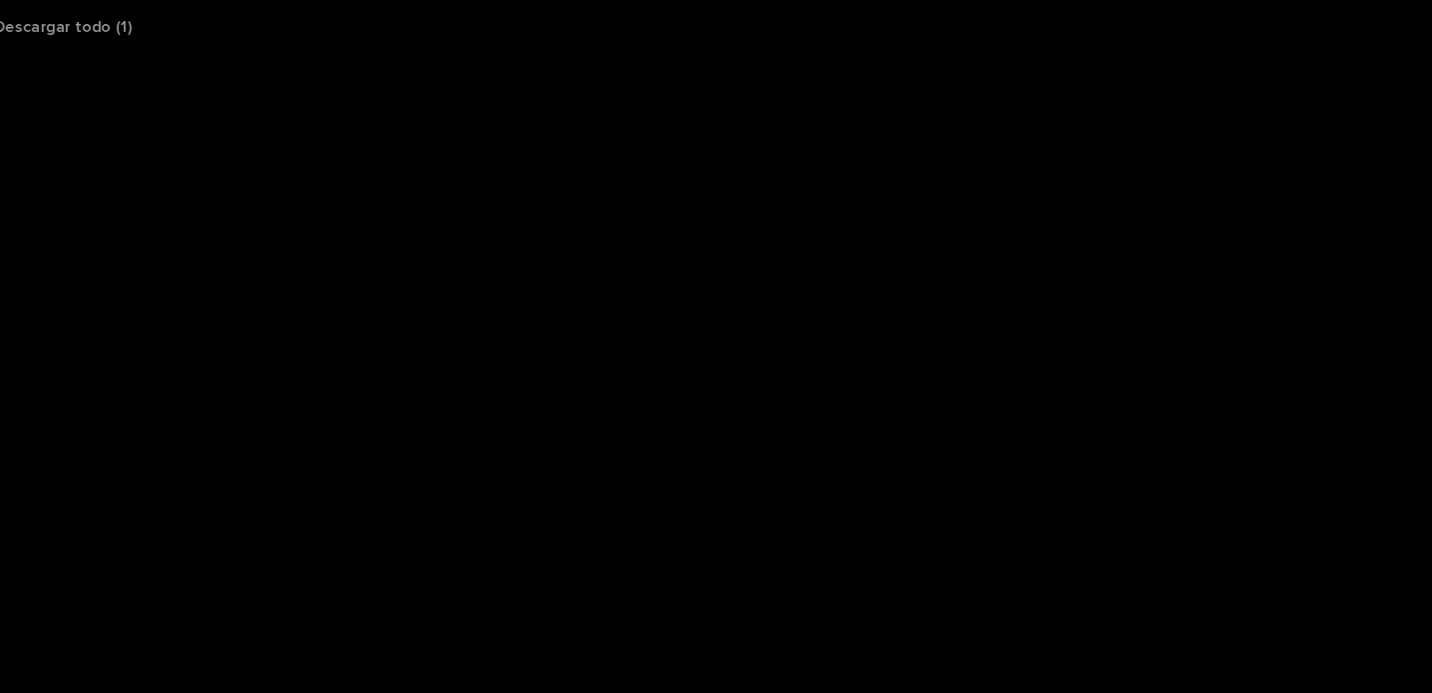 scroll, scrollTop: 0, scrollLeft: 0, axis: both 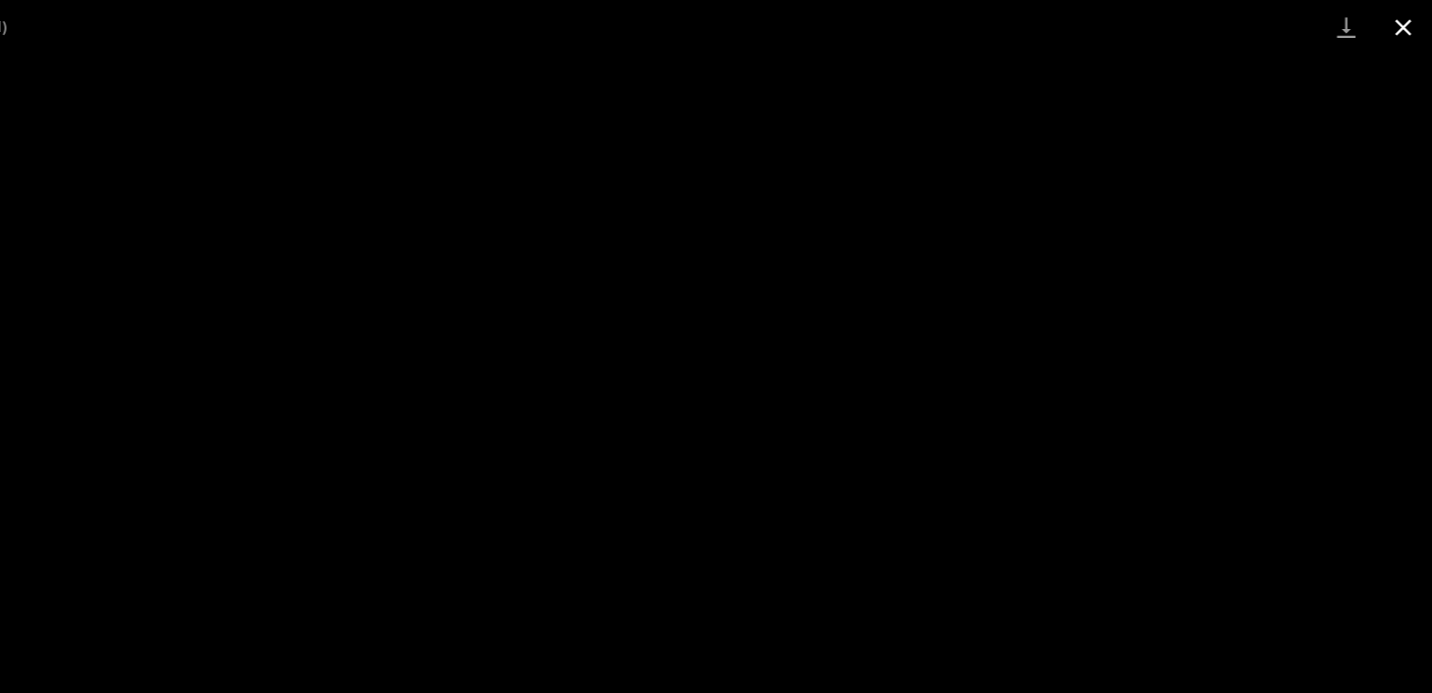 click at bounding box center [1407, 23] 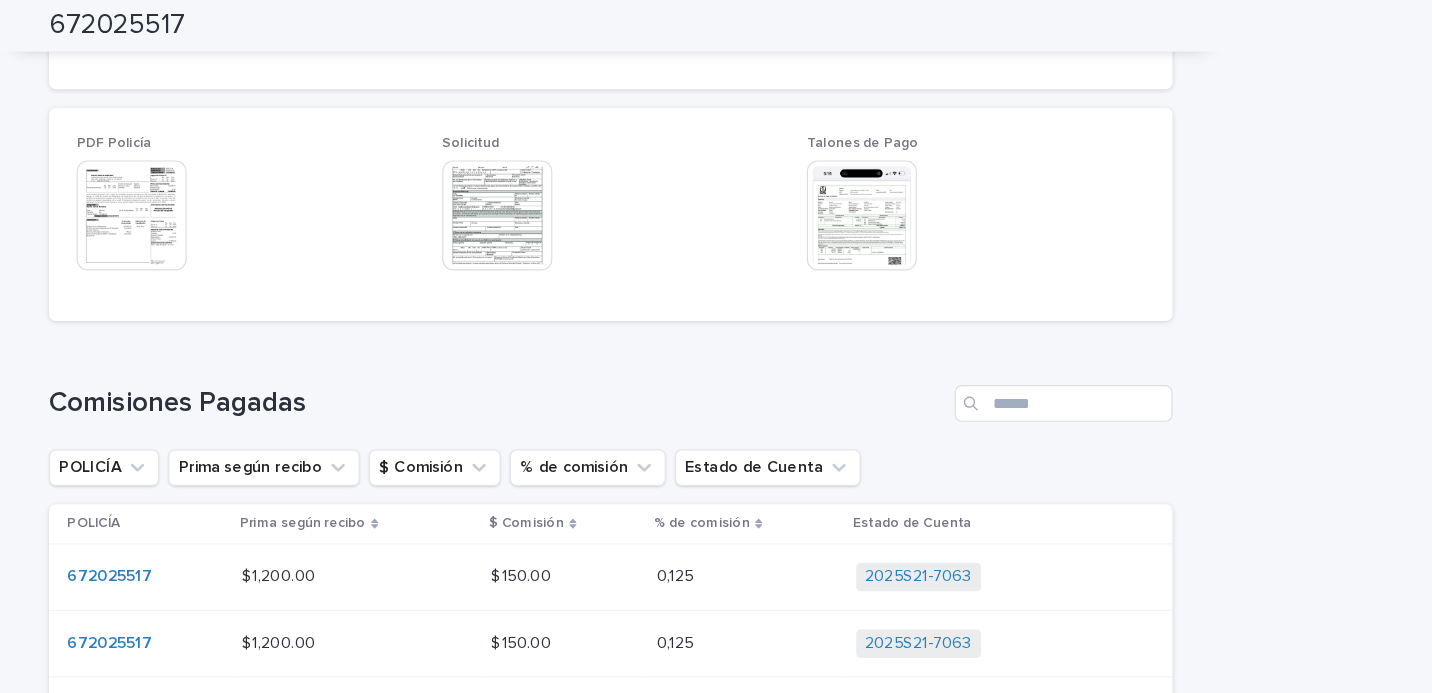 click at bounding box center (935, 188) 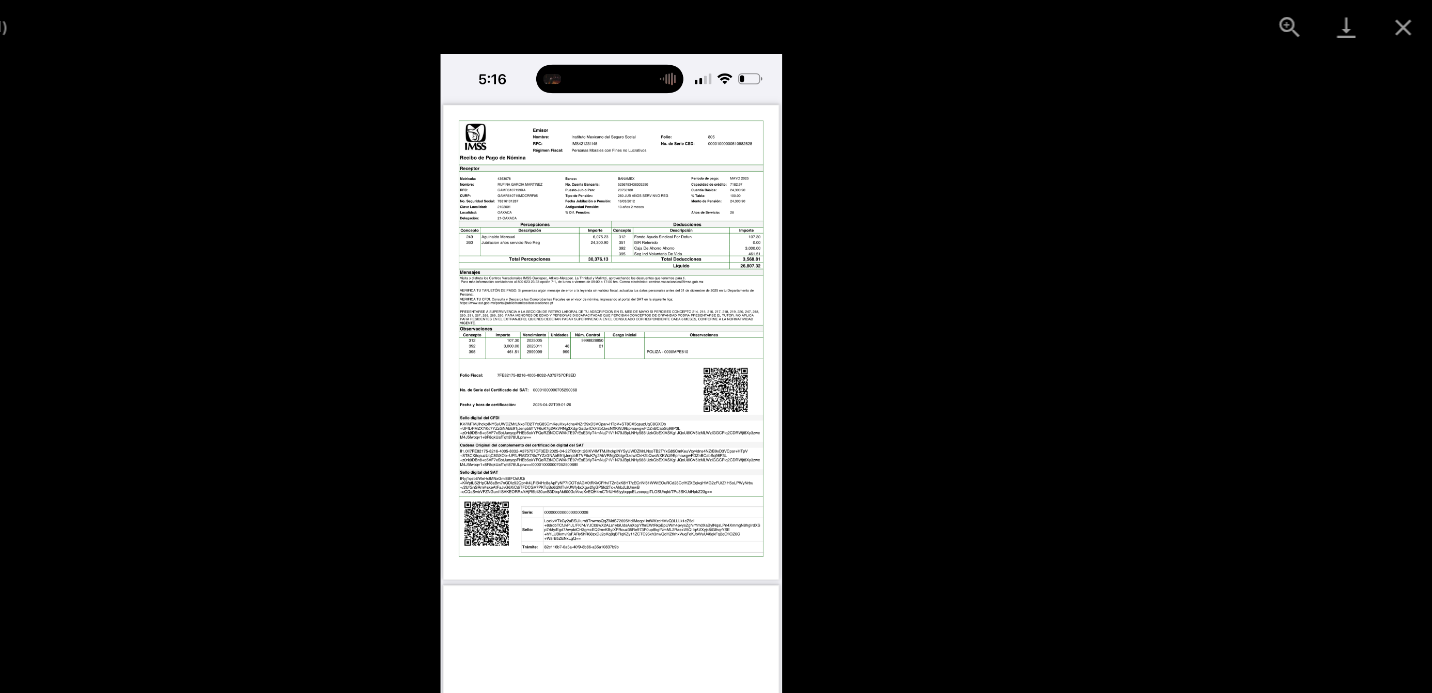 scroll, scrollTop: 0, scrollLeft: 0, axis: both 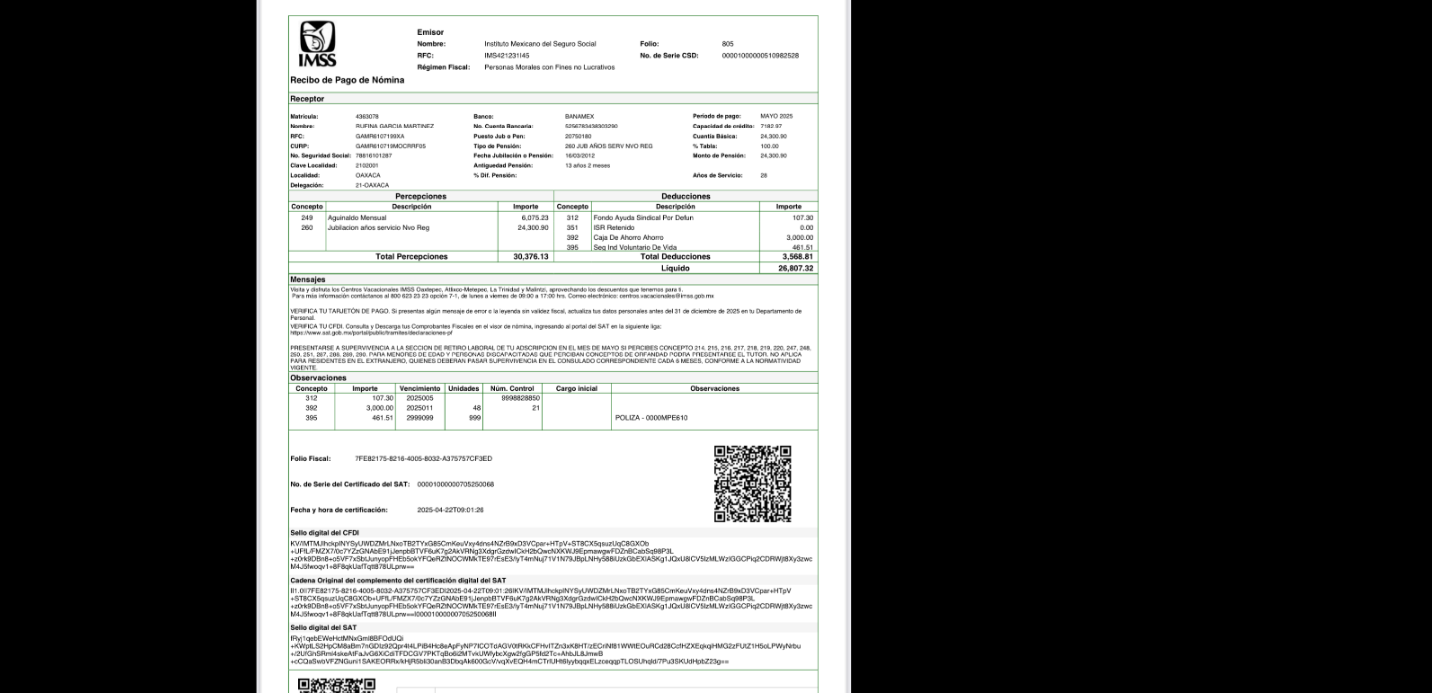 click at bounding box center (716, 370) 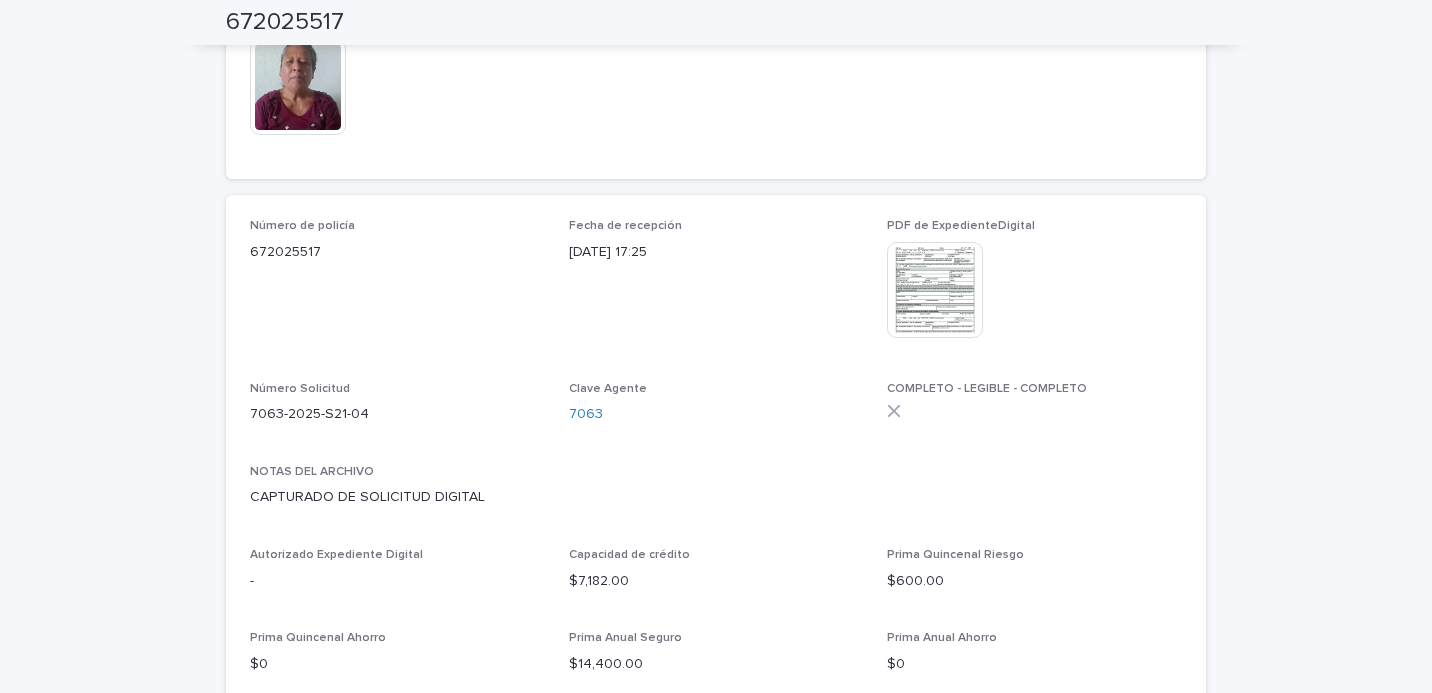 scroll, scrollTop: 363, scrollLeft: 0, axis: vertical 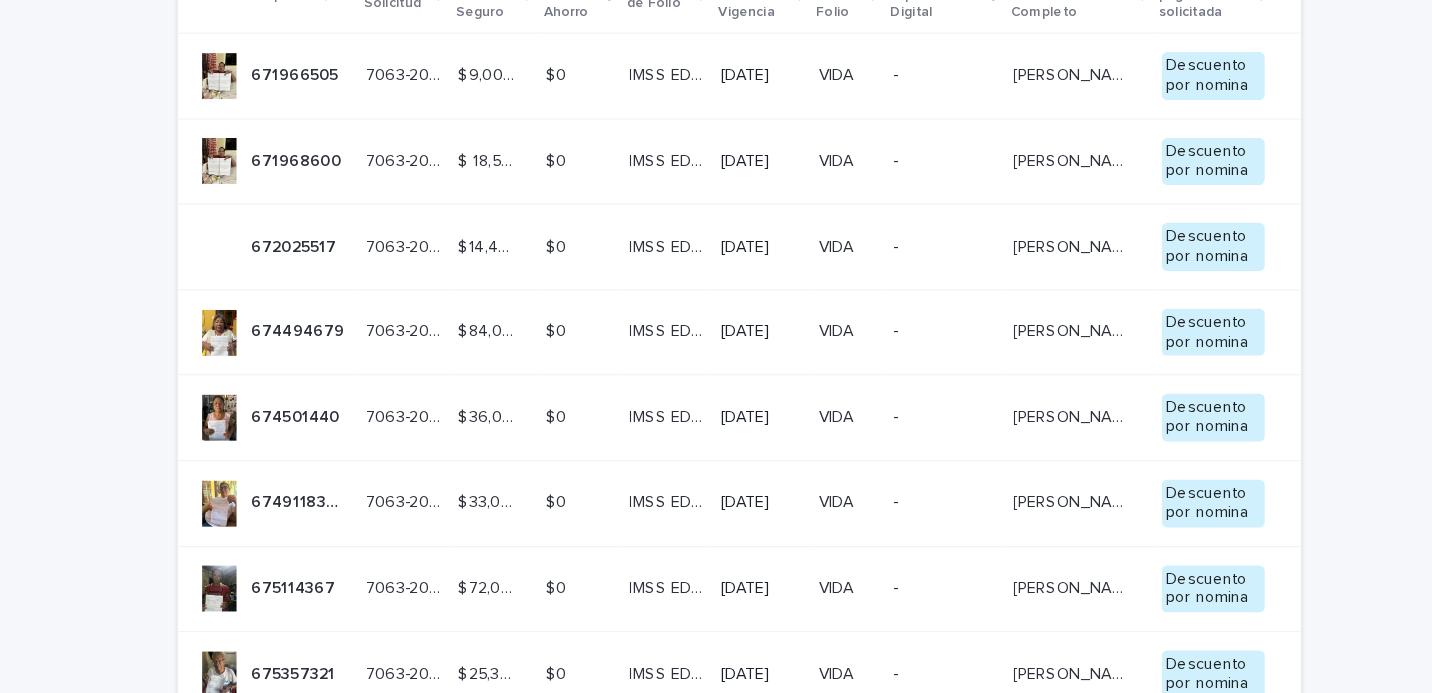 click on "7063-2025-S24-01 7063-2025-S24-01" at bounding box center (422, 289) 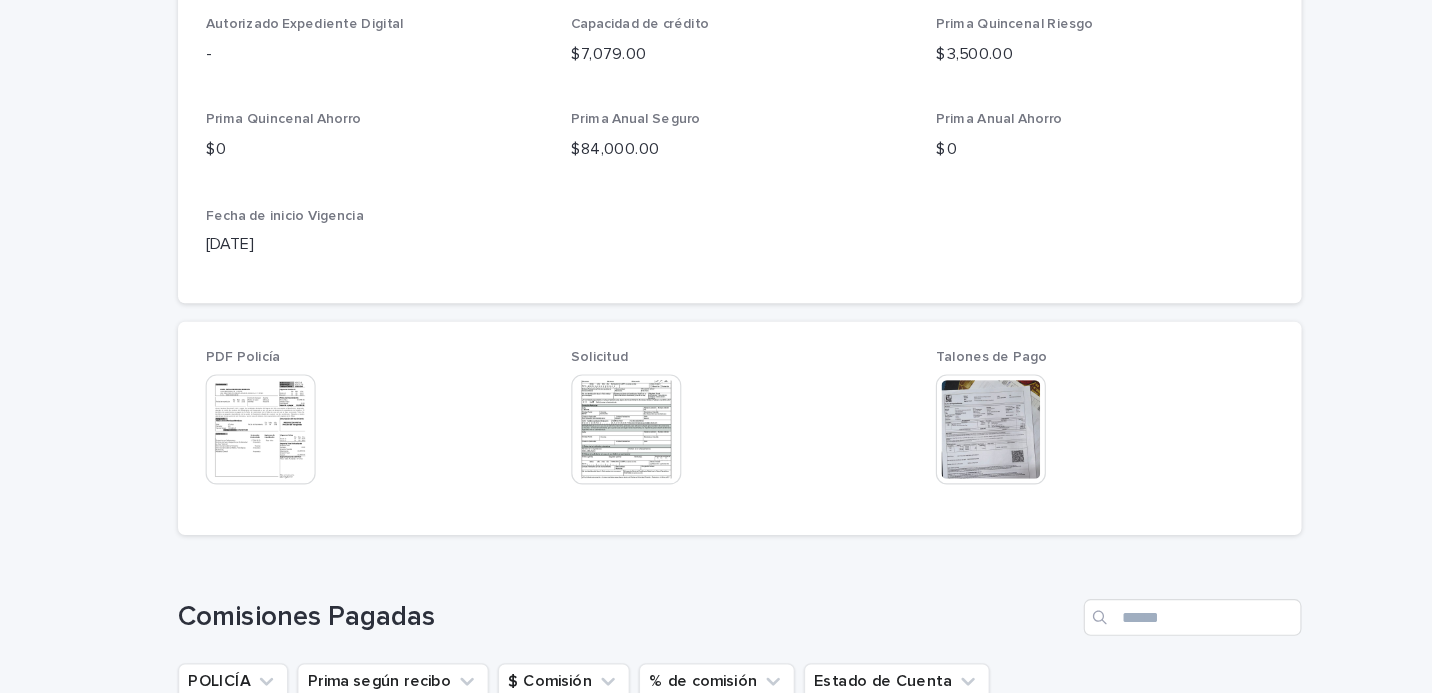 scroll, scrollTop: 855, scrollLeft: 0, axis: vertical 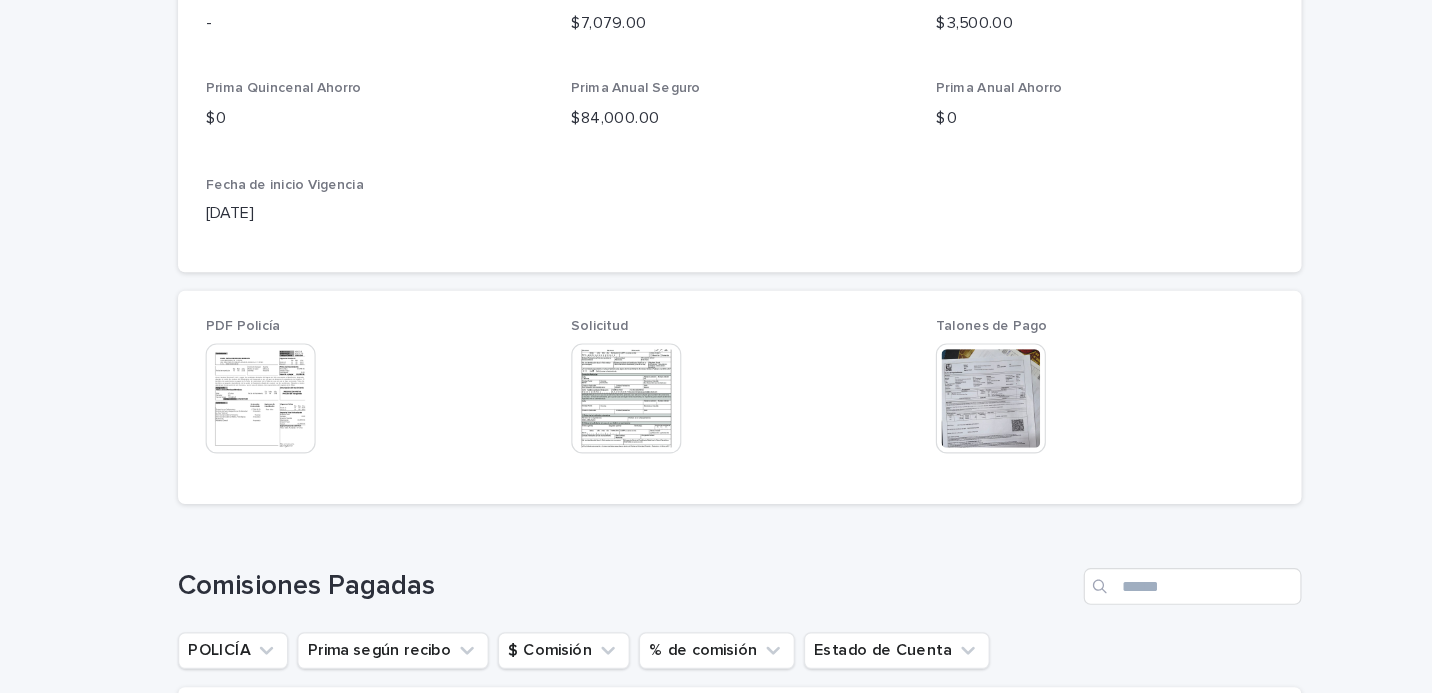 click at bounding box center (298, 412) 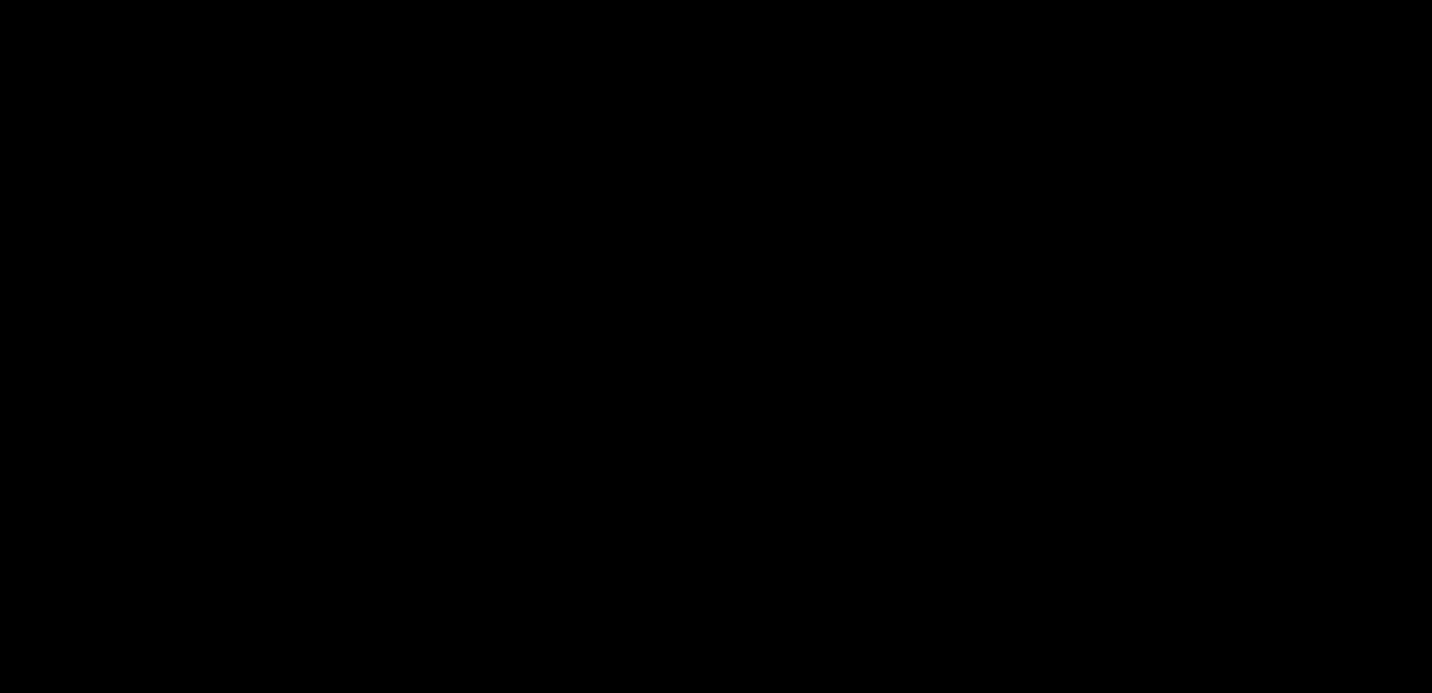 scroll, scrollTop: 0, scrollLeft: 0, axis: both 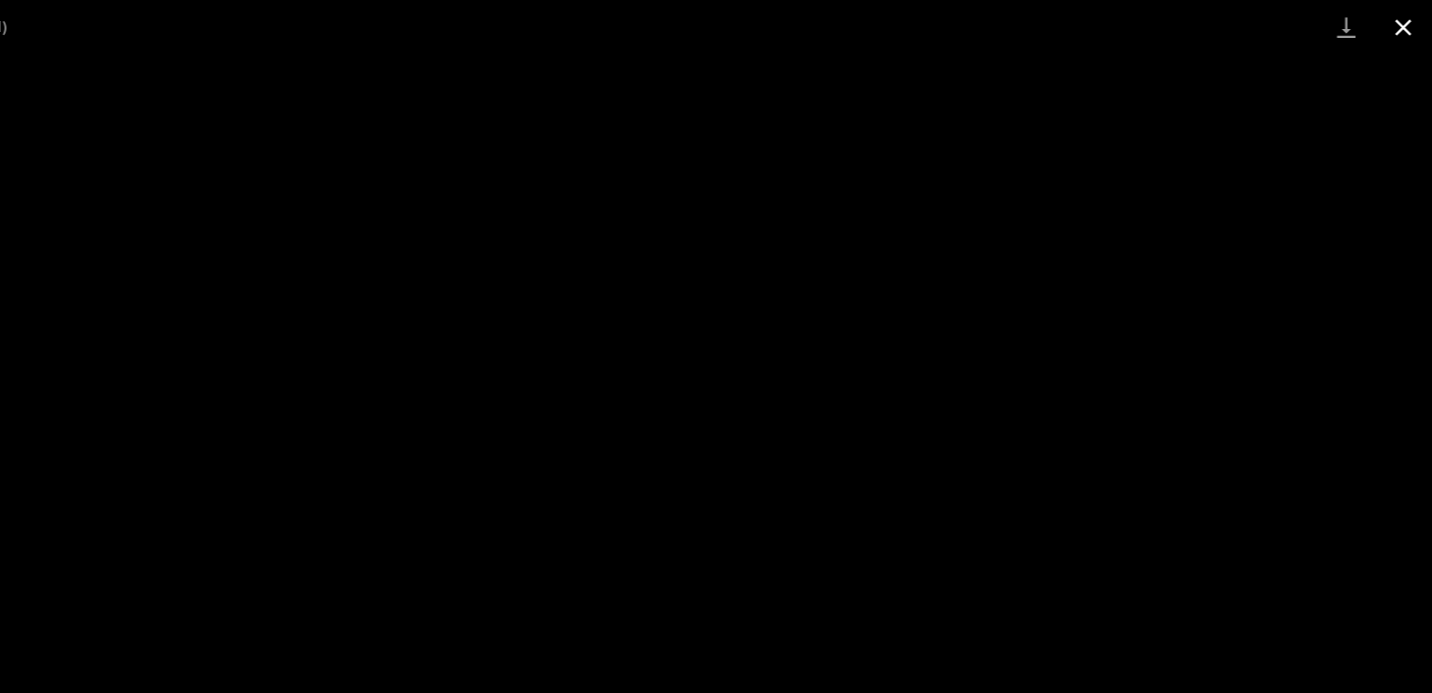 click at bounding box center [1407, 23] 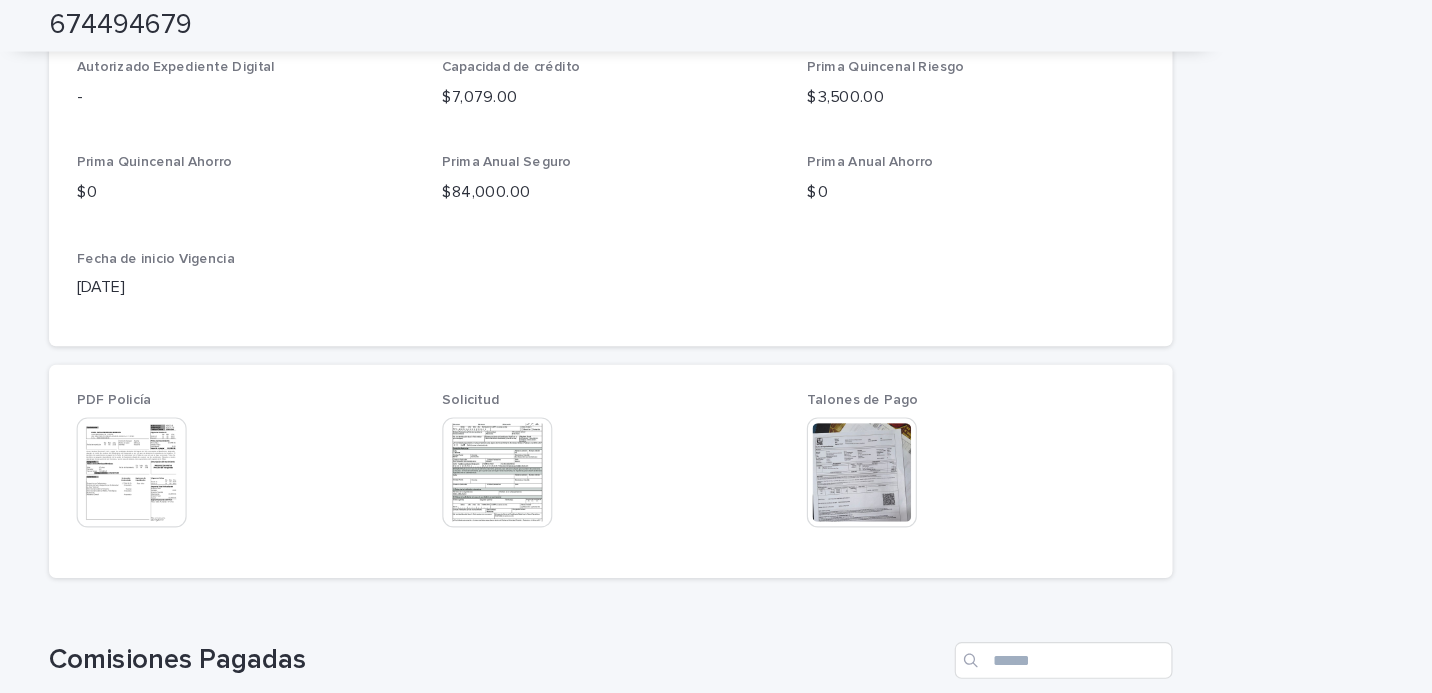 click at bounding box center (935, 412) 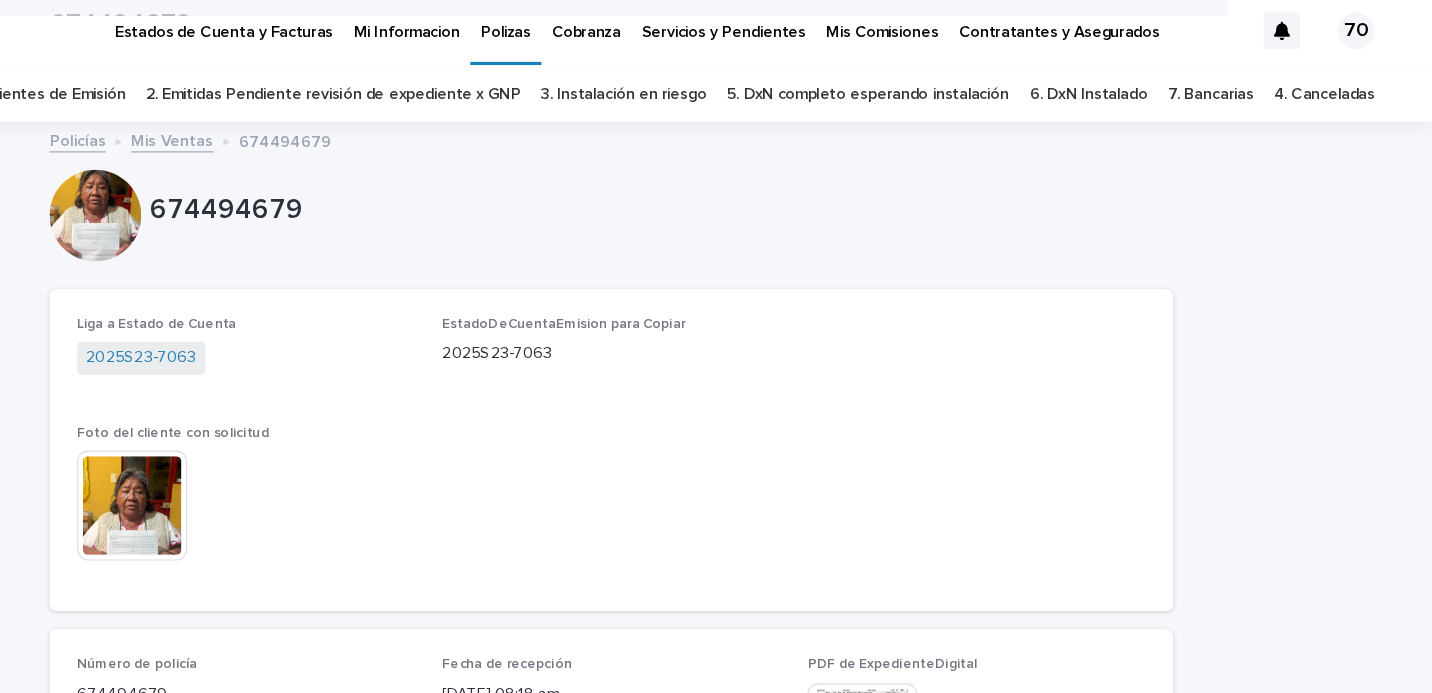 scroll, scrollTop: 0, scrollLeft: 0, axis: both 